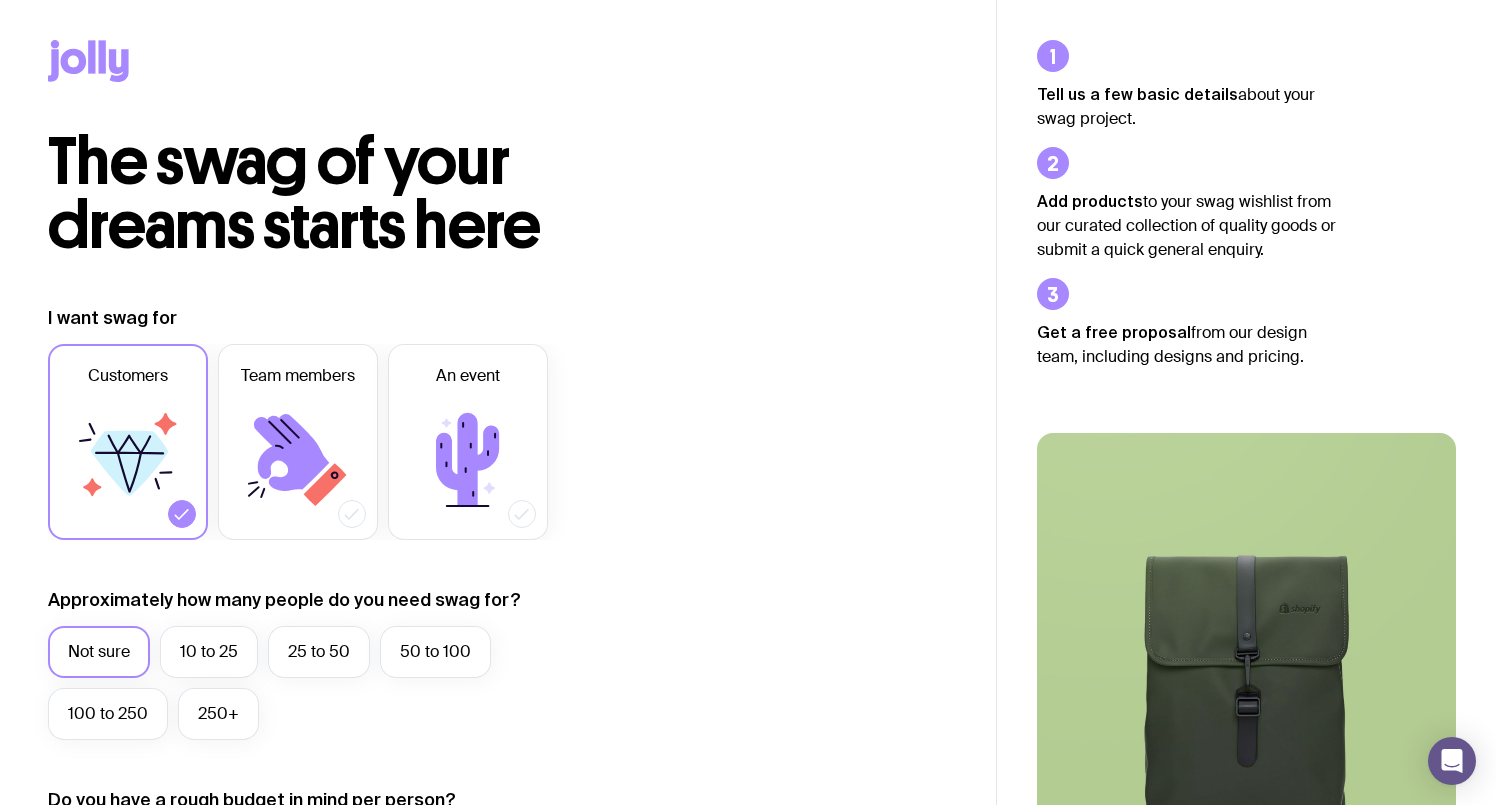 scroll, scrollTop: 139, scrollLeft: 0, axis: vertical 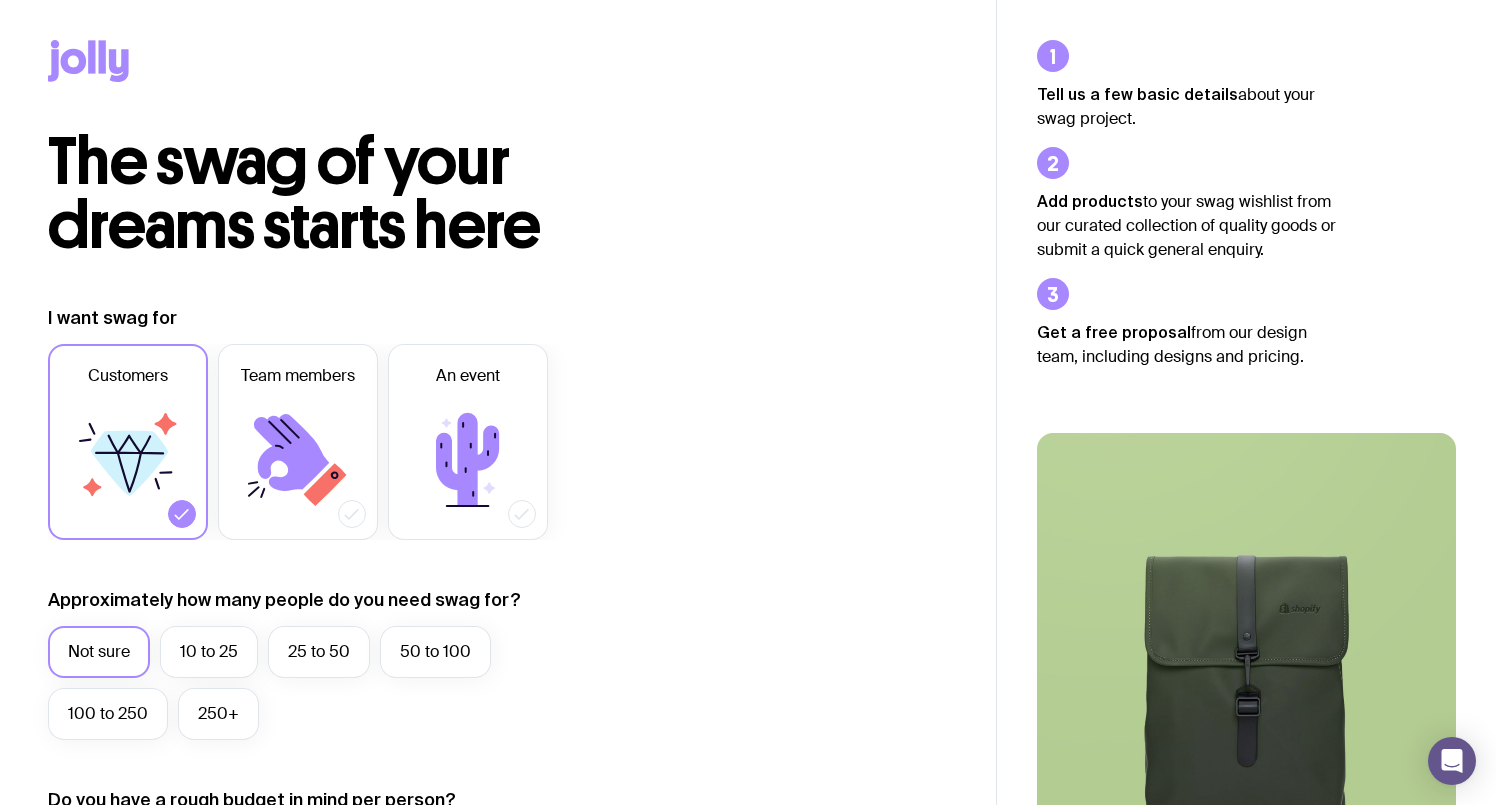 click 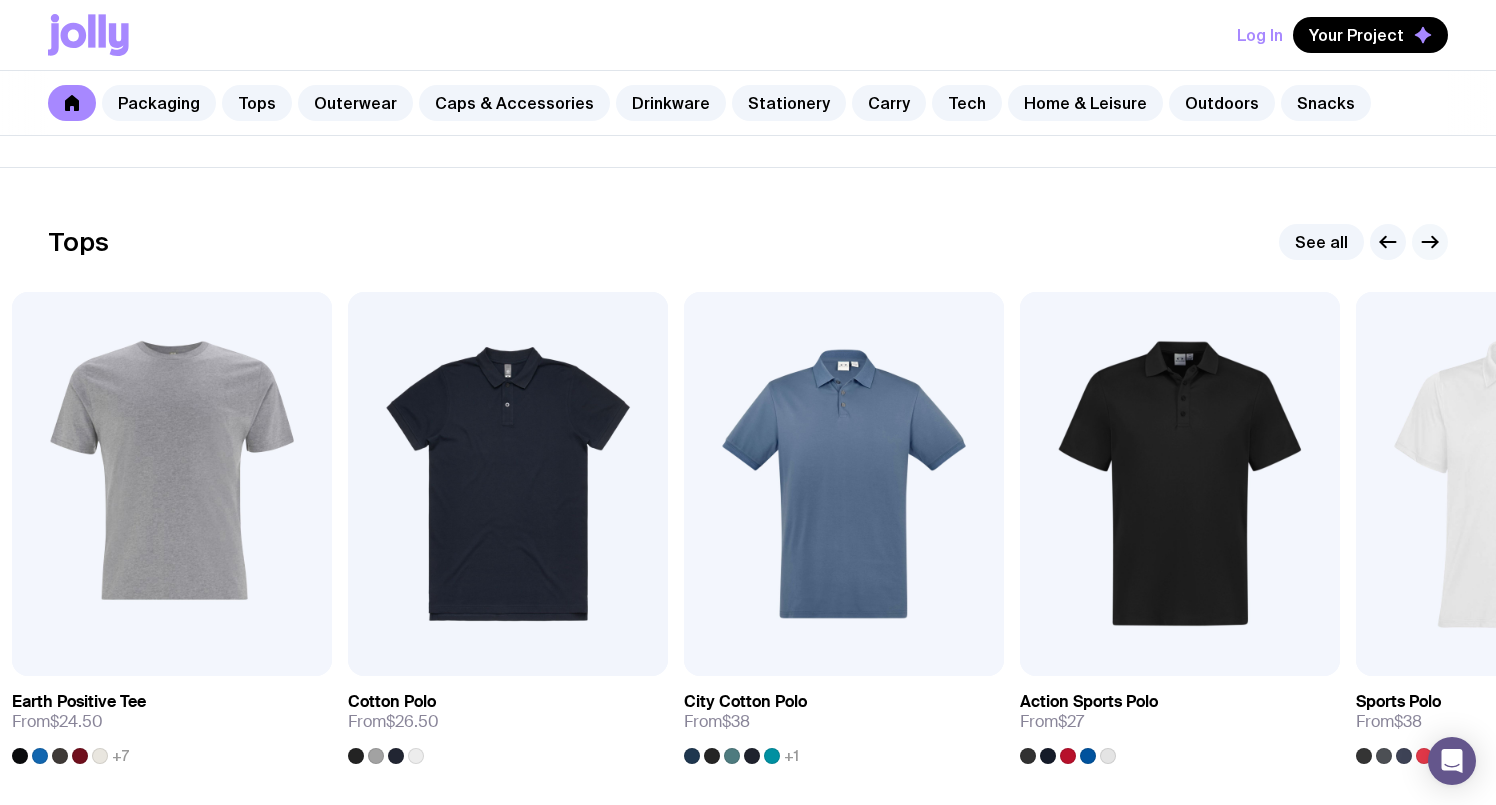 scroll, scrollTop: 894, scrollLeft: 0, axis: vertical 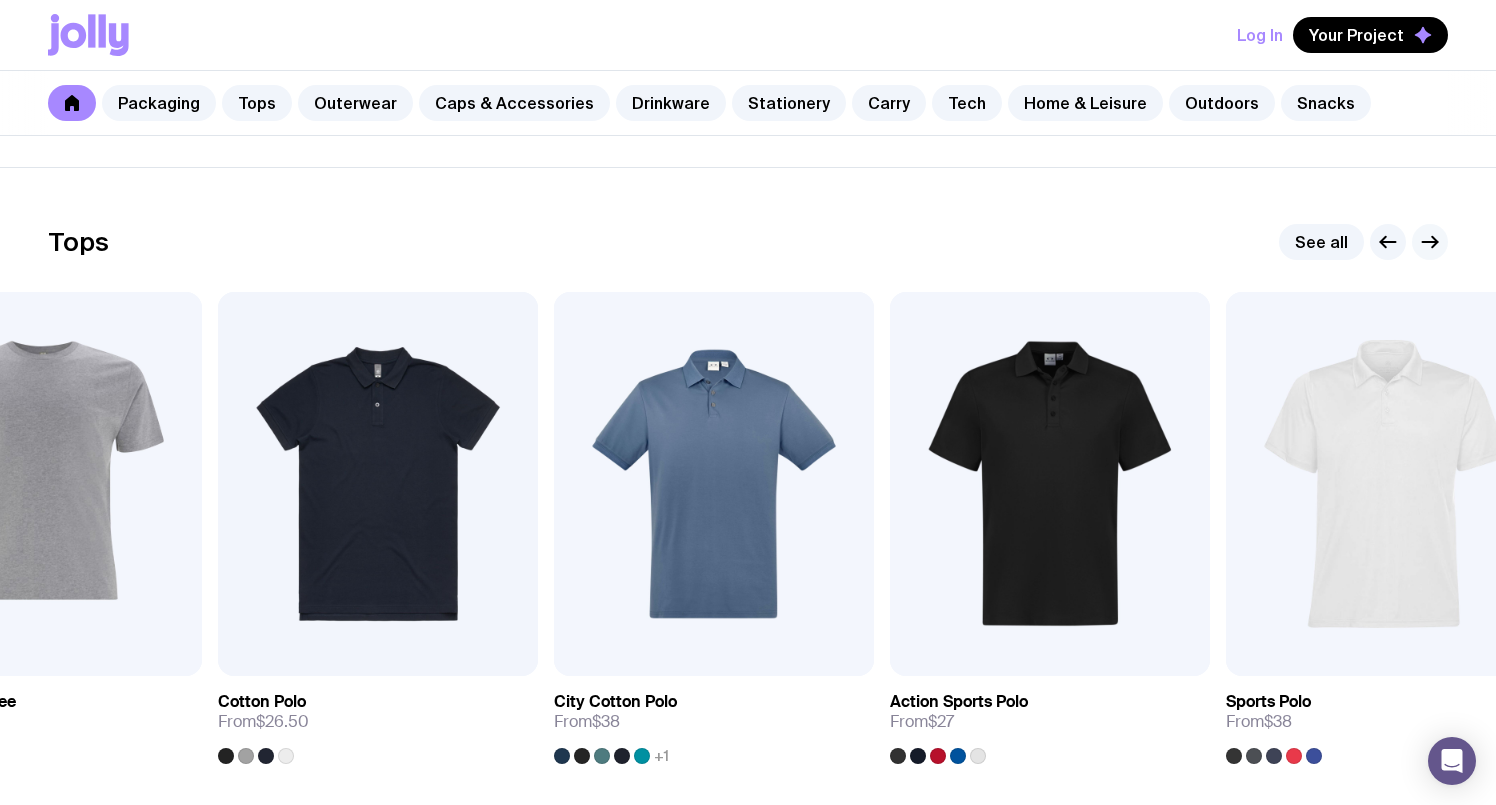 click 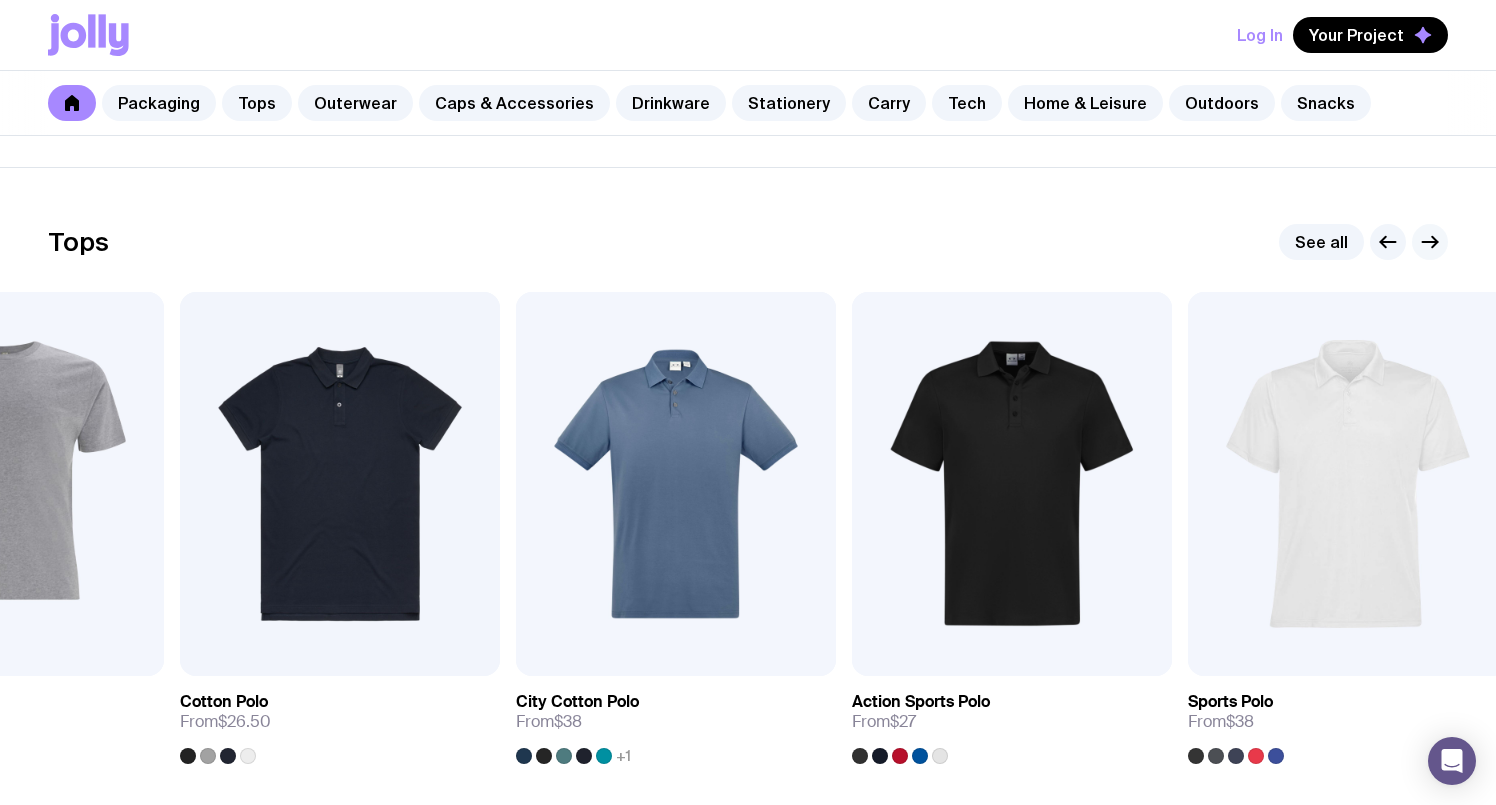 click 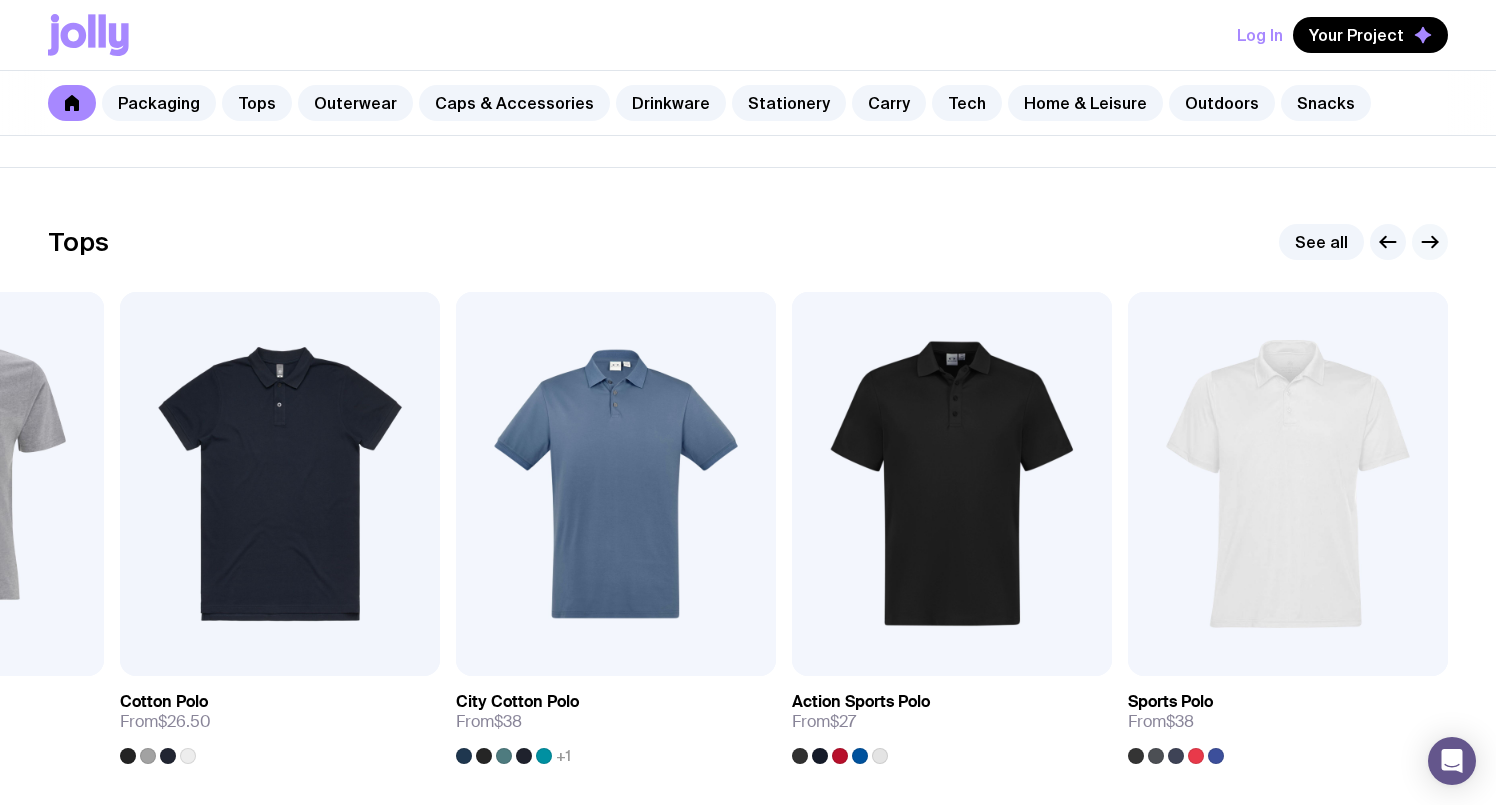 click 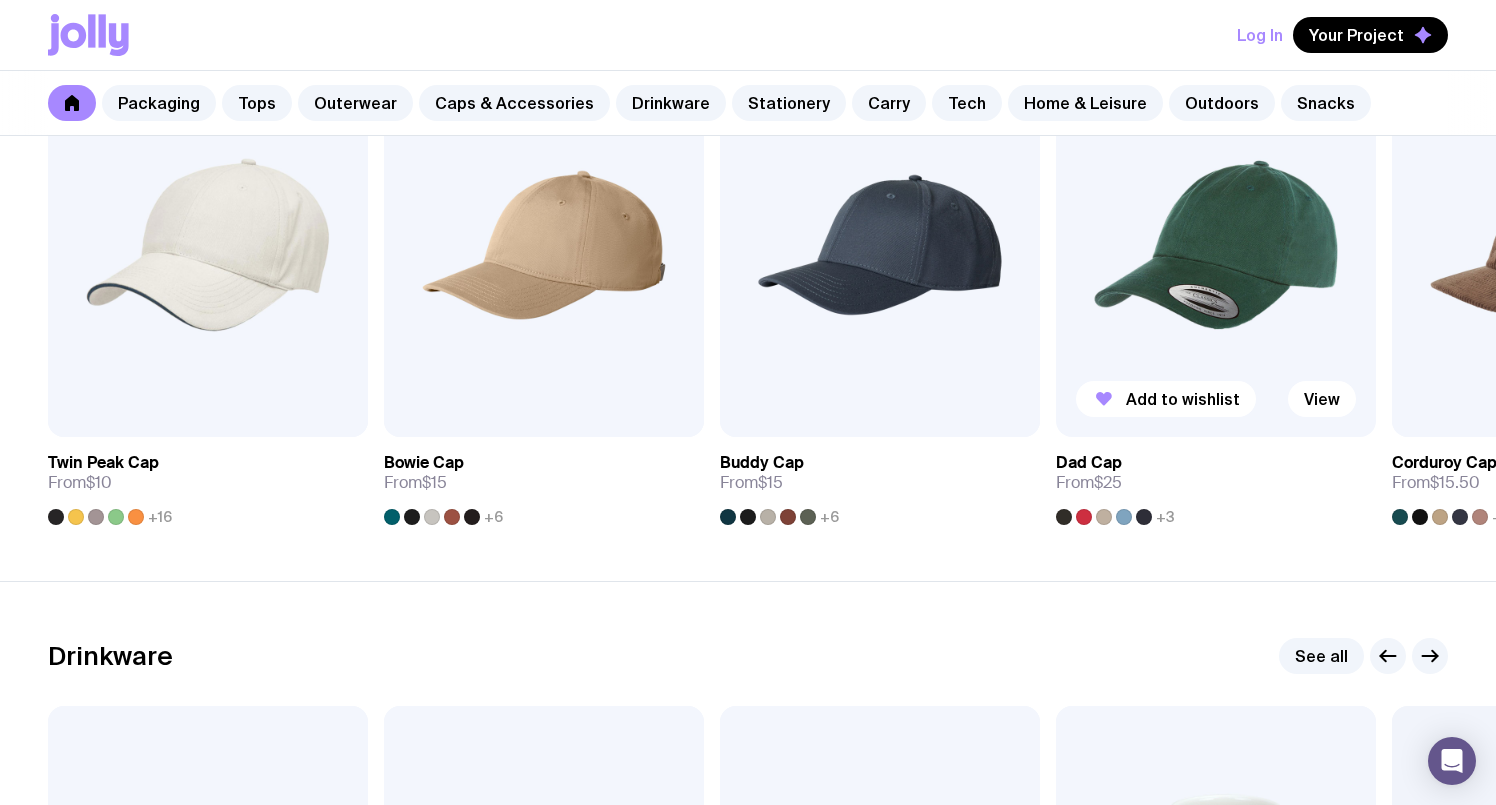 scroll, scrollTop: 2251, scrollLeft: 0, axis: vertical 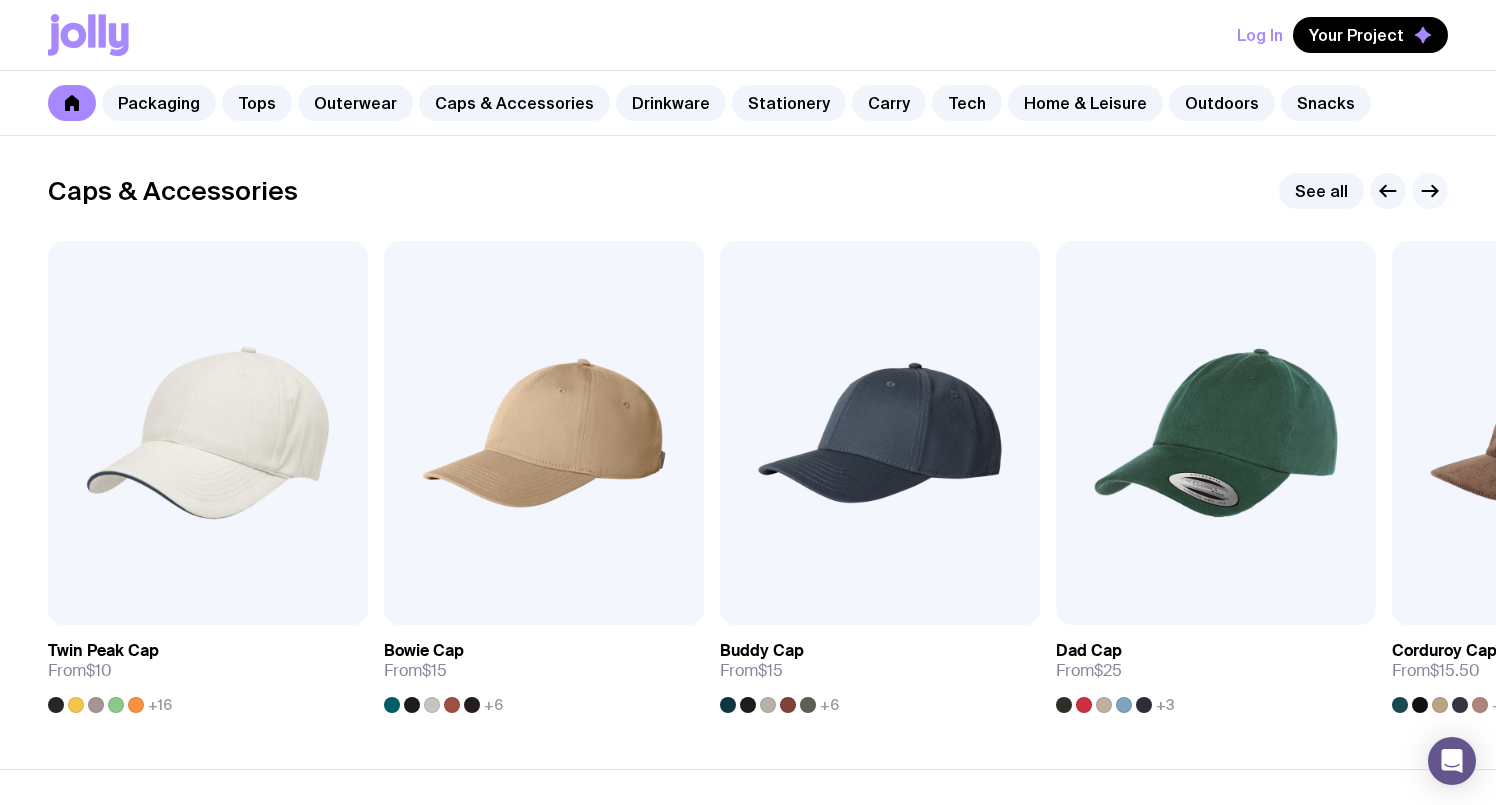 click 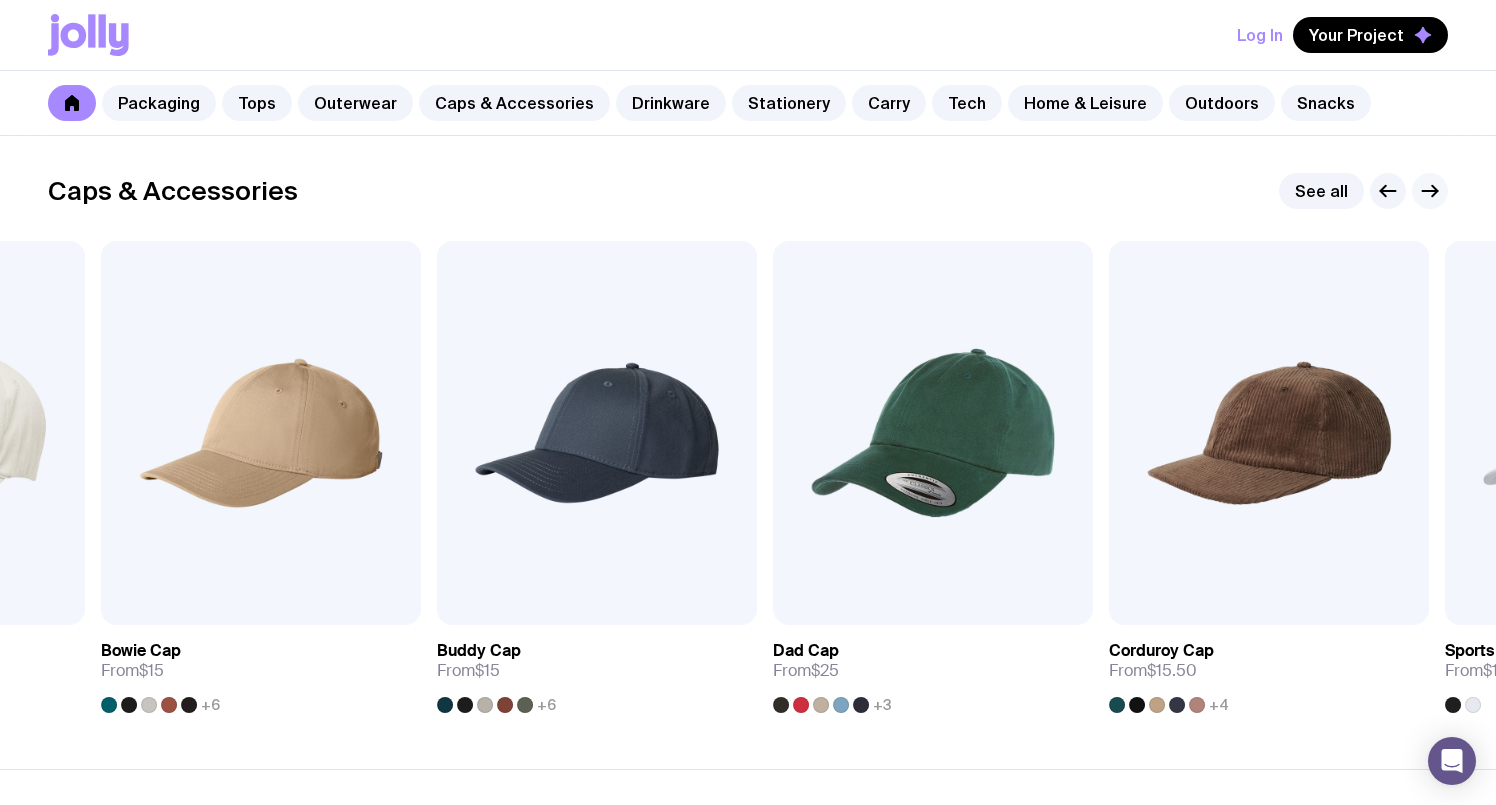 click 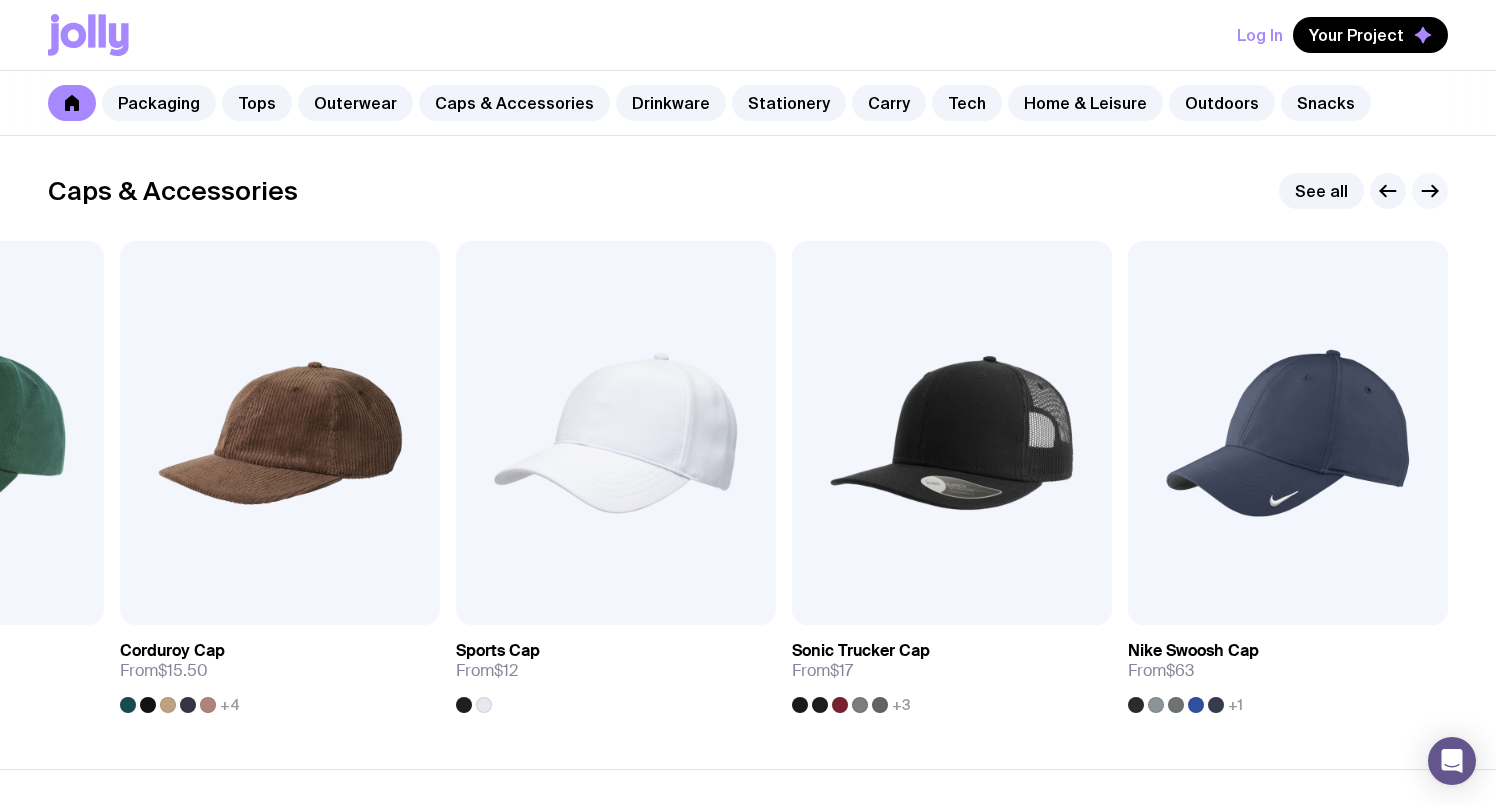 click 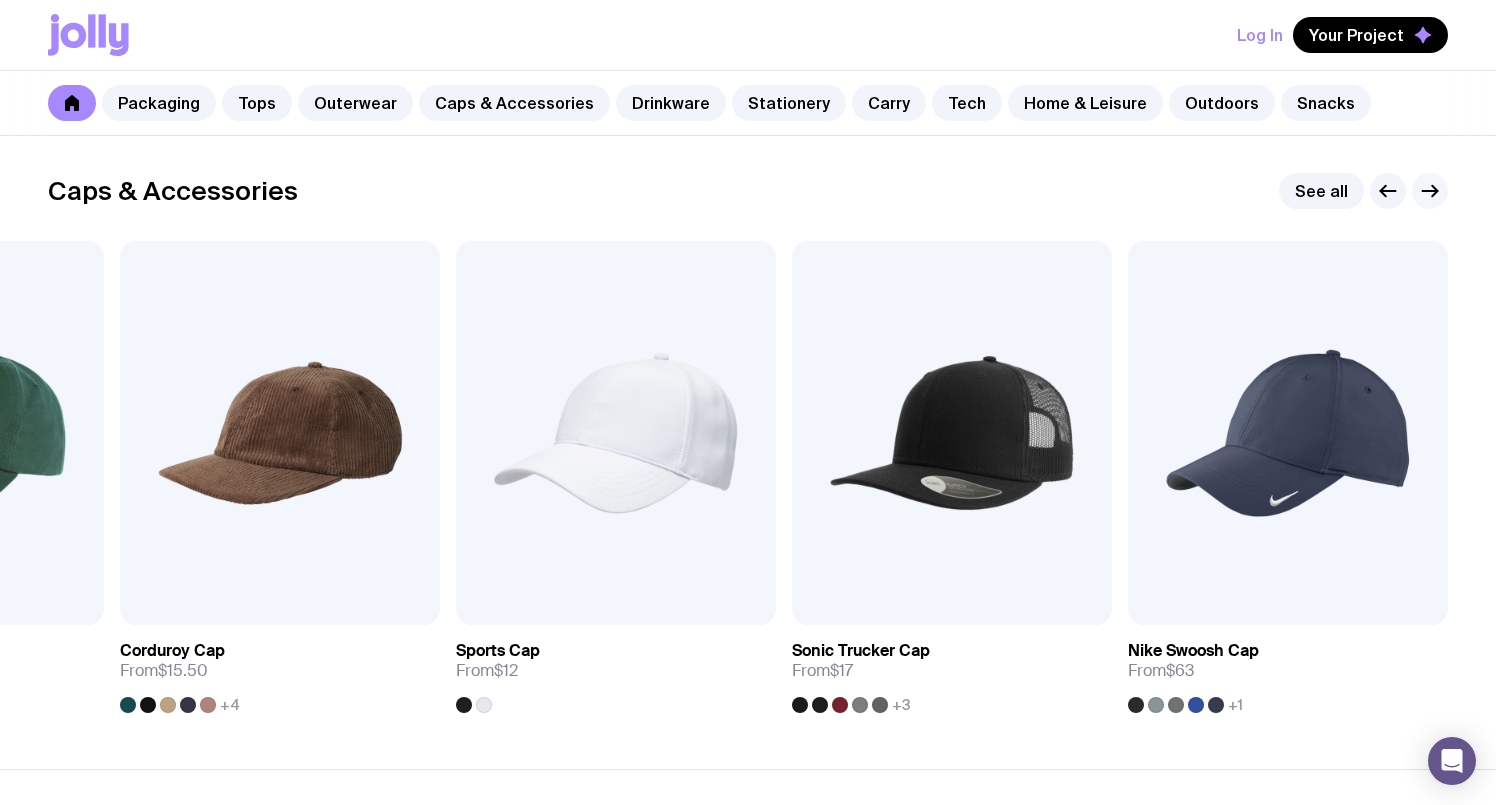 click 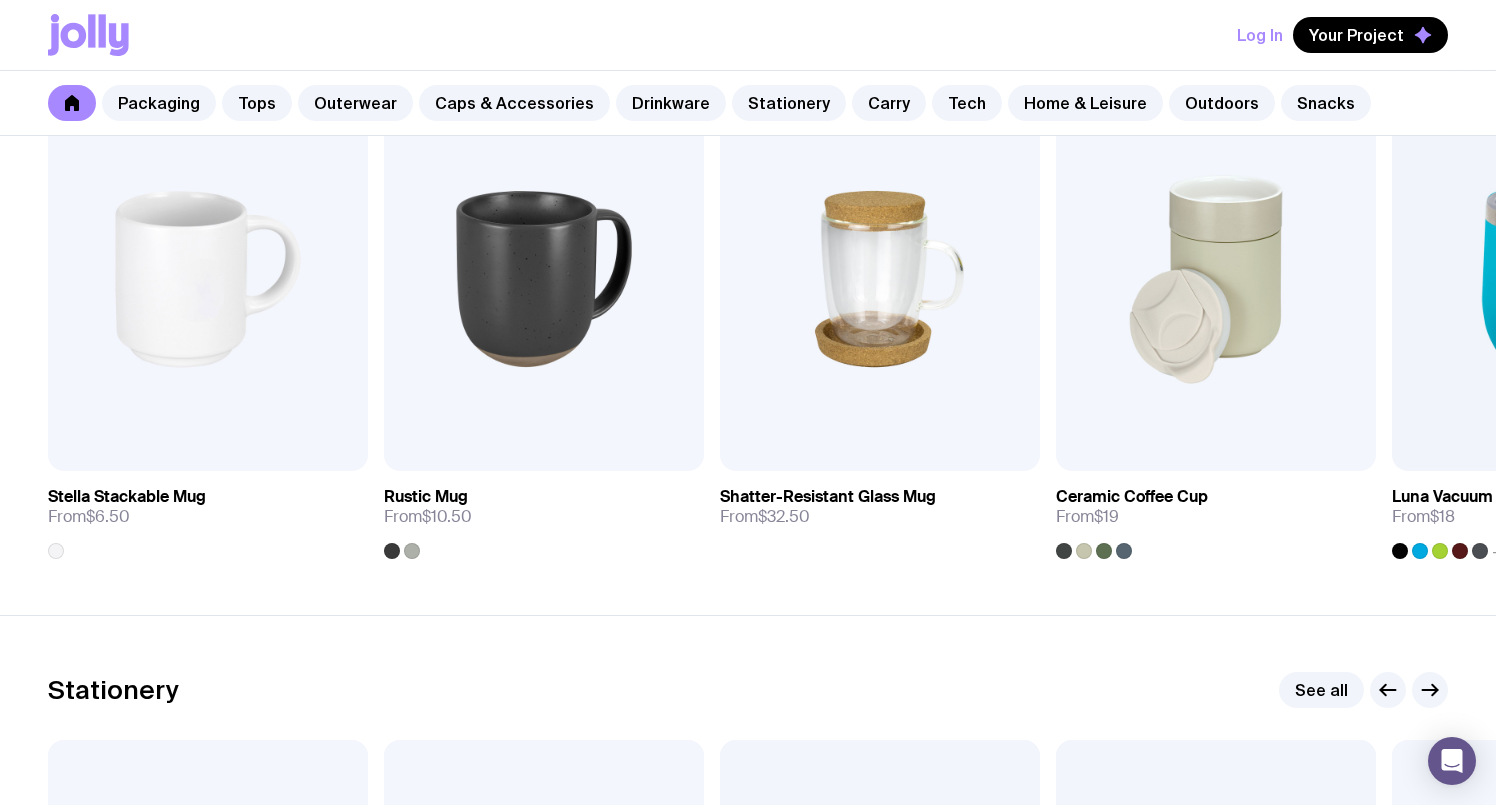 scroll, scrollTop: 2661, scrollLeft: 0, axis: vertical 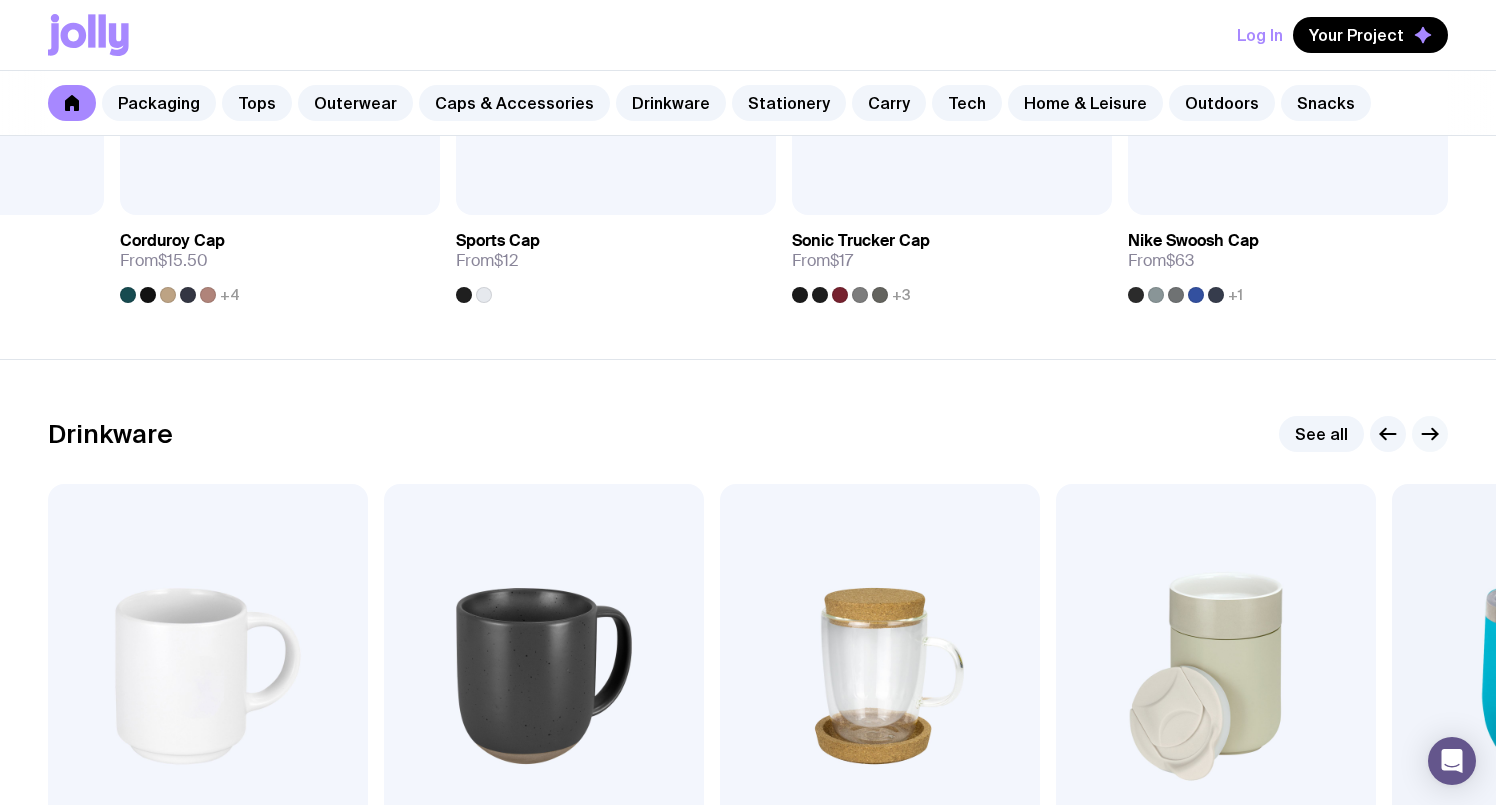 click 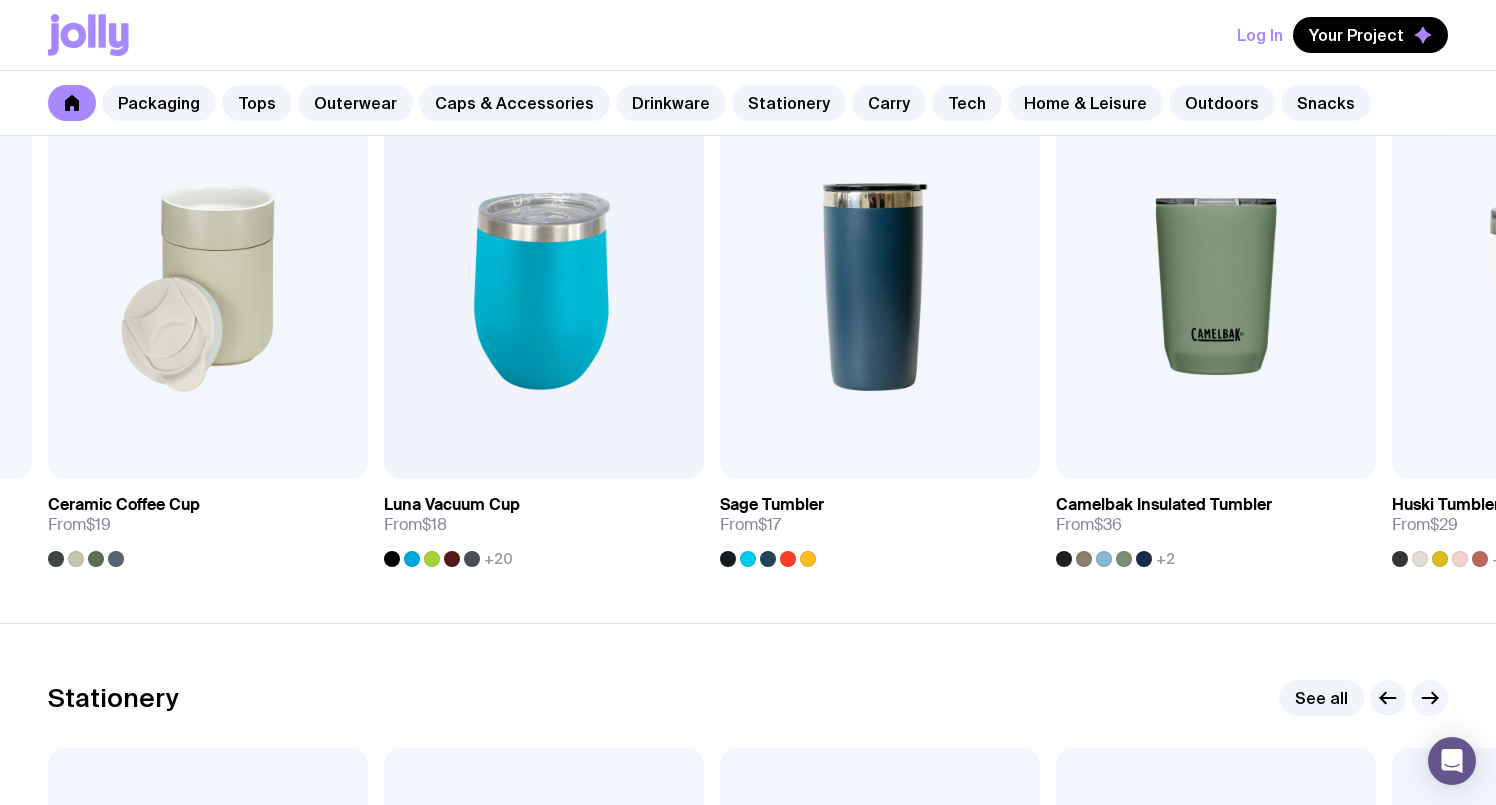 scroll, scrollTop: 2883, scrollLeft: 0, axis: vertical 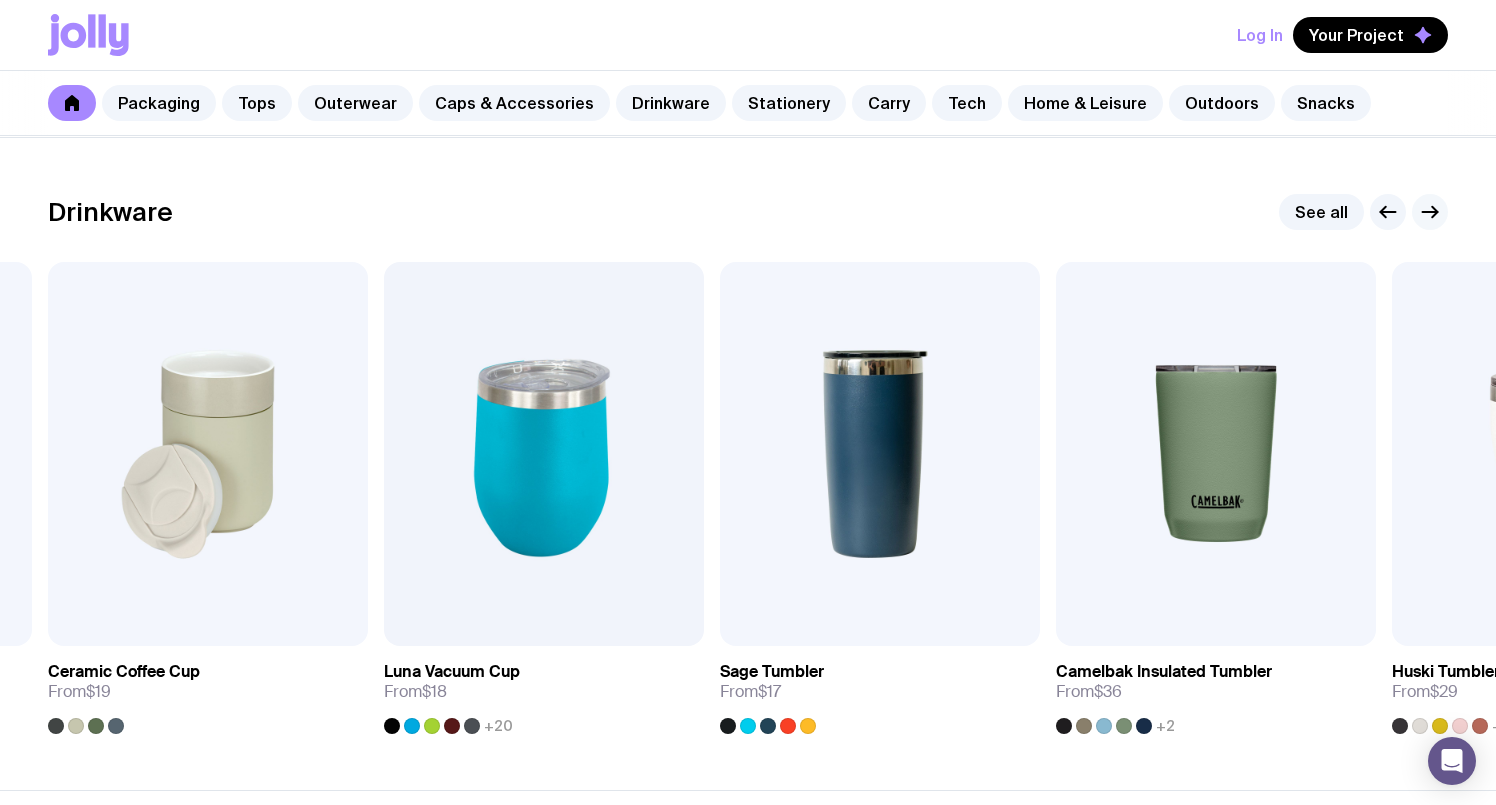 click 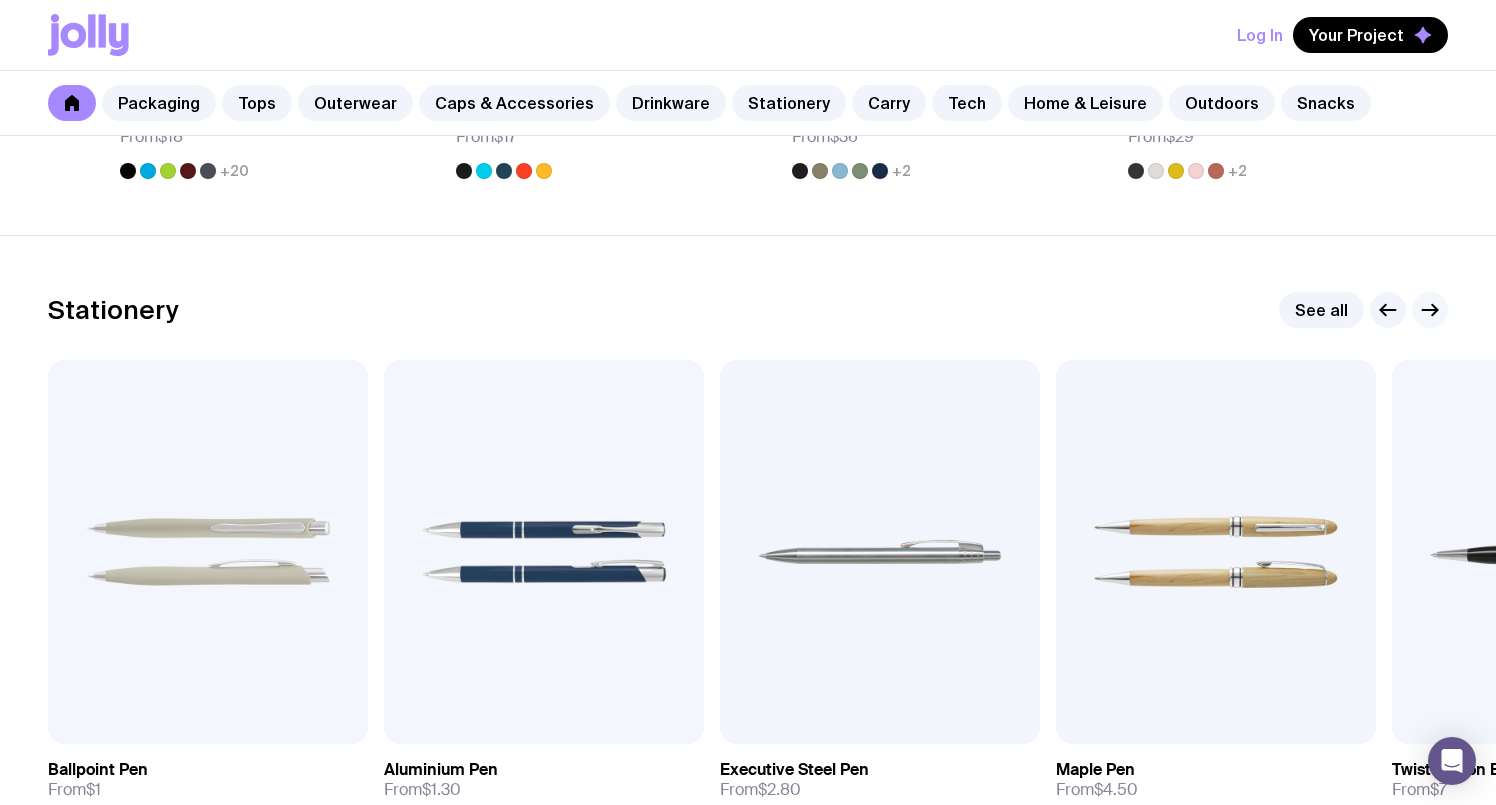 click 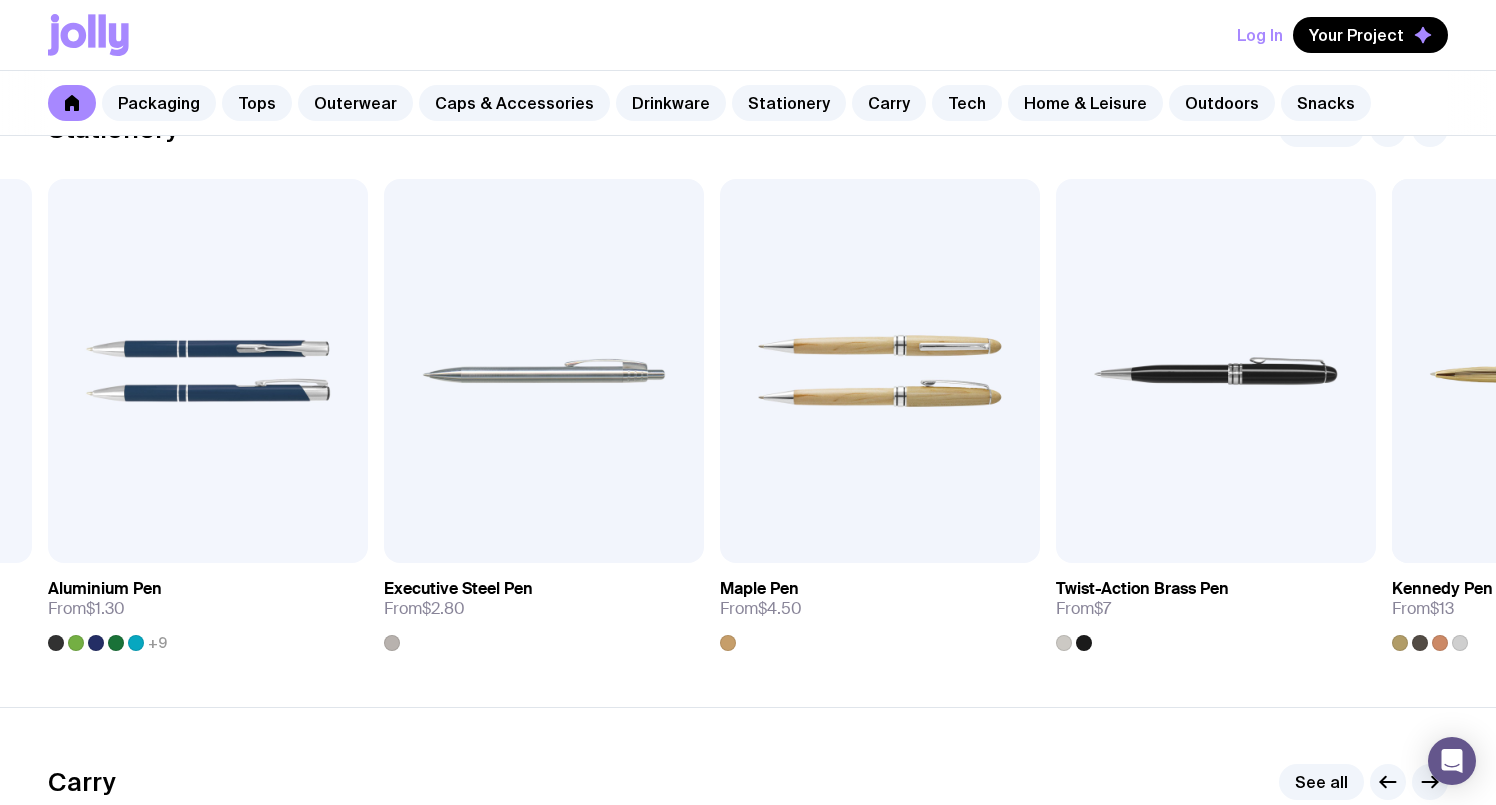 scroll, scrollTop: 3579, scrollLeft: 0, axis: vertical 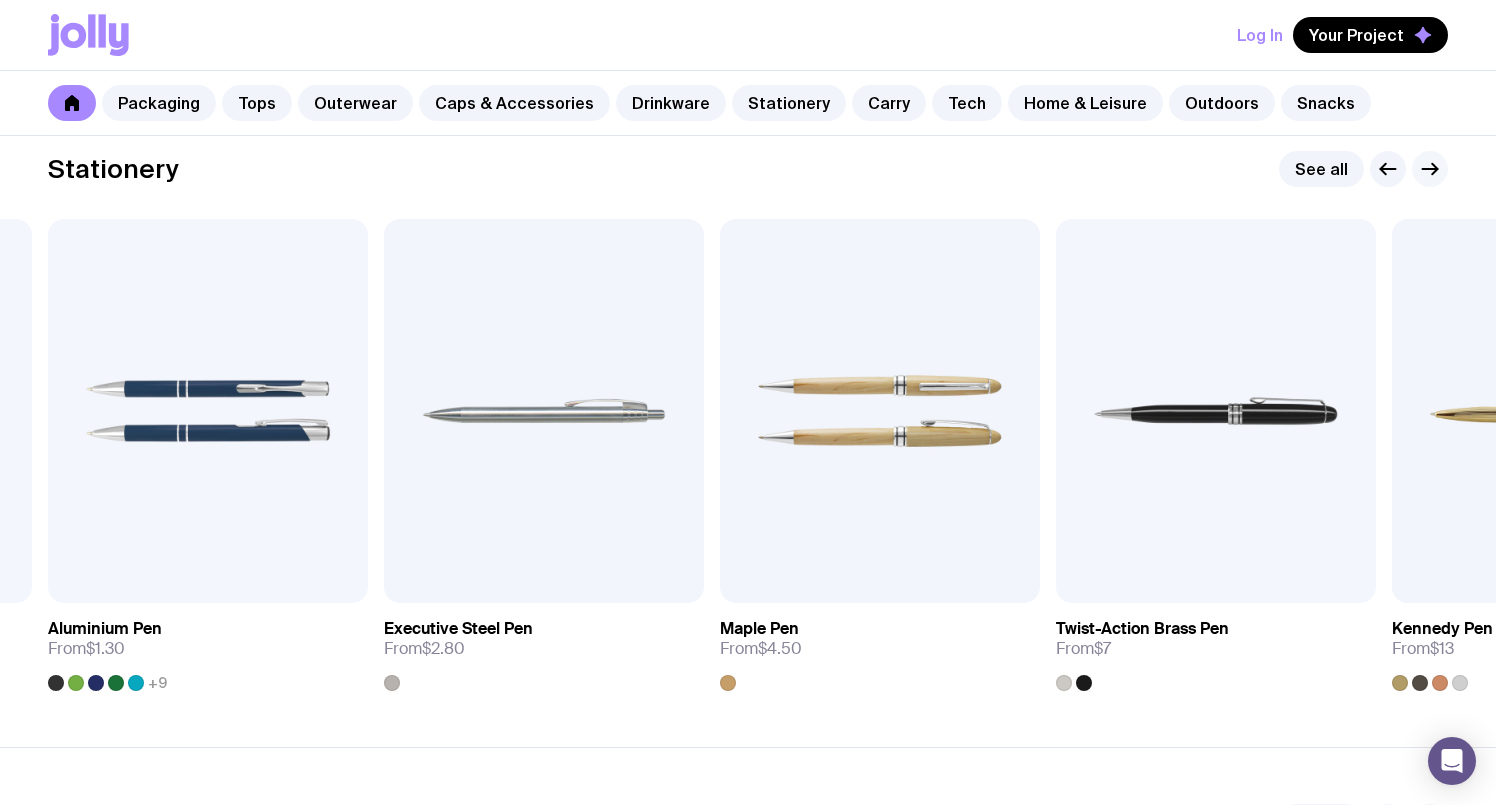 click 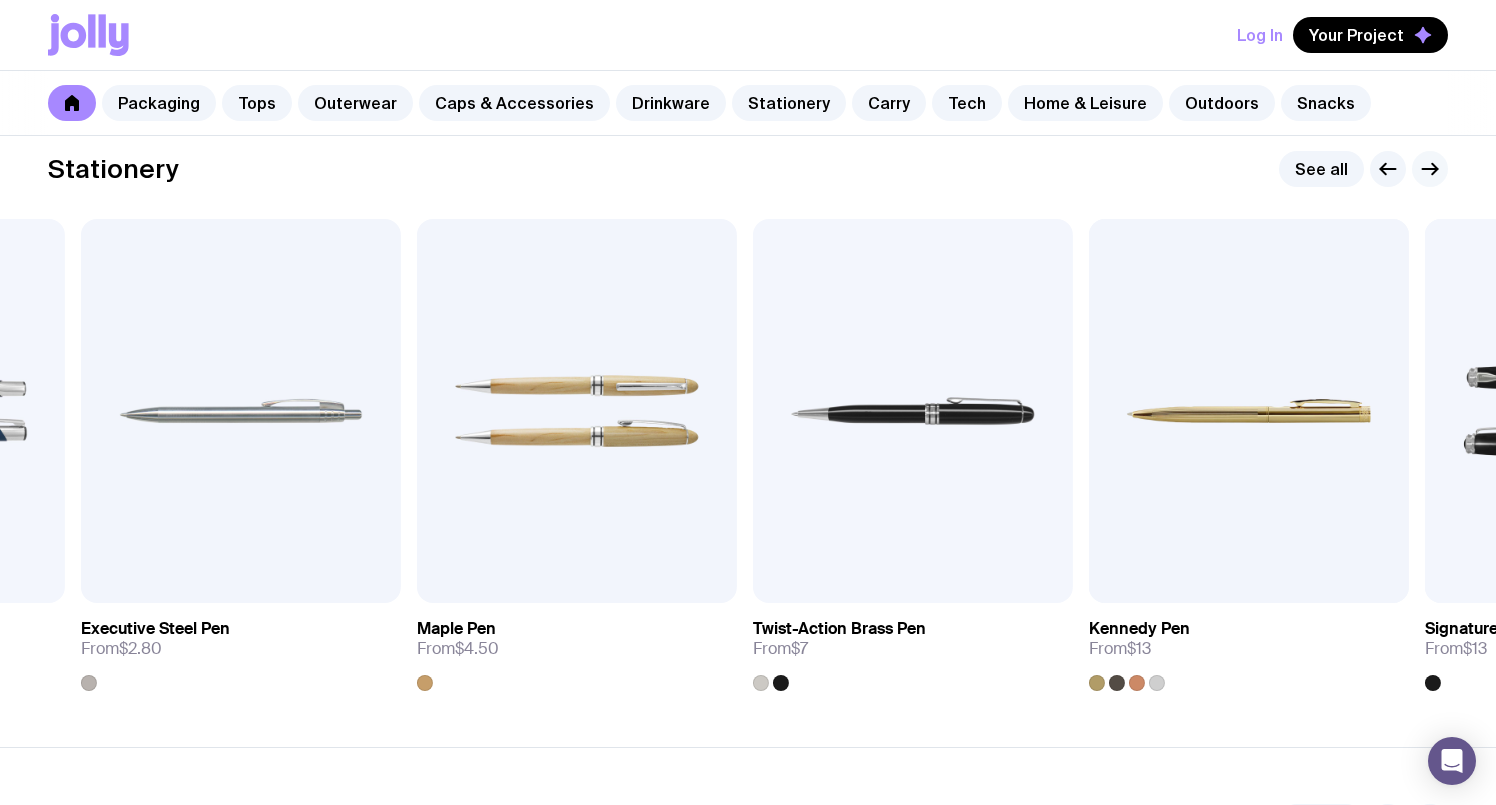 click 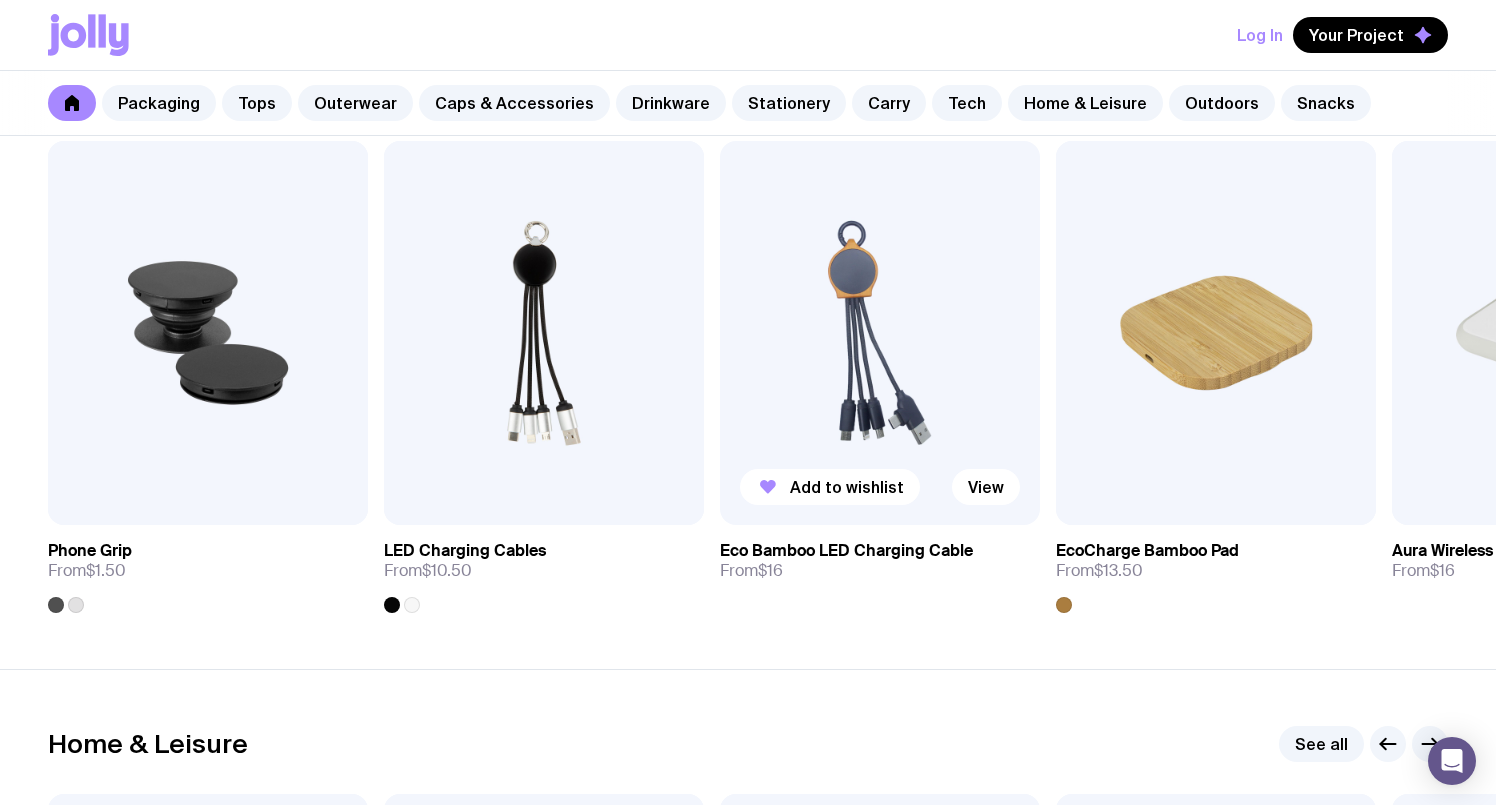 scroll, scrollTop: 4808, scrollLeft: 0, axis: vertical 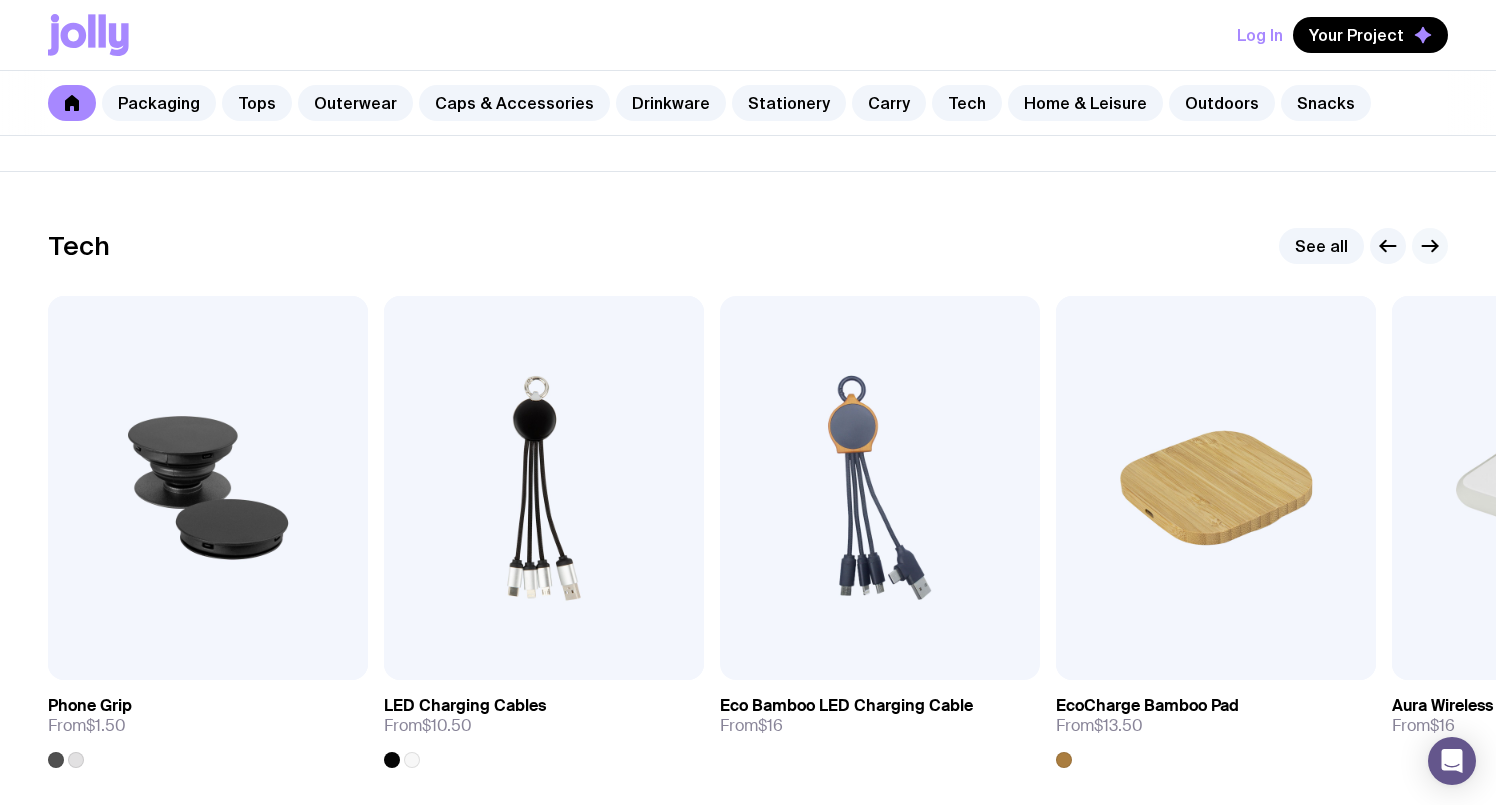 click 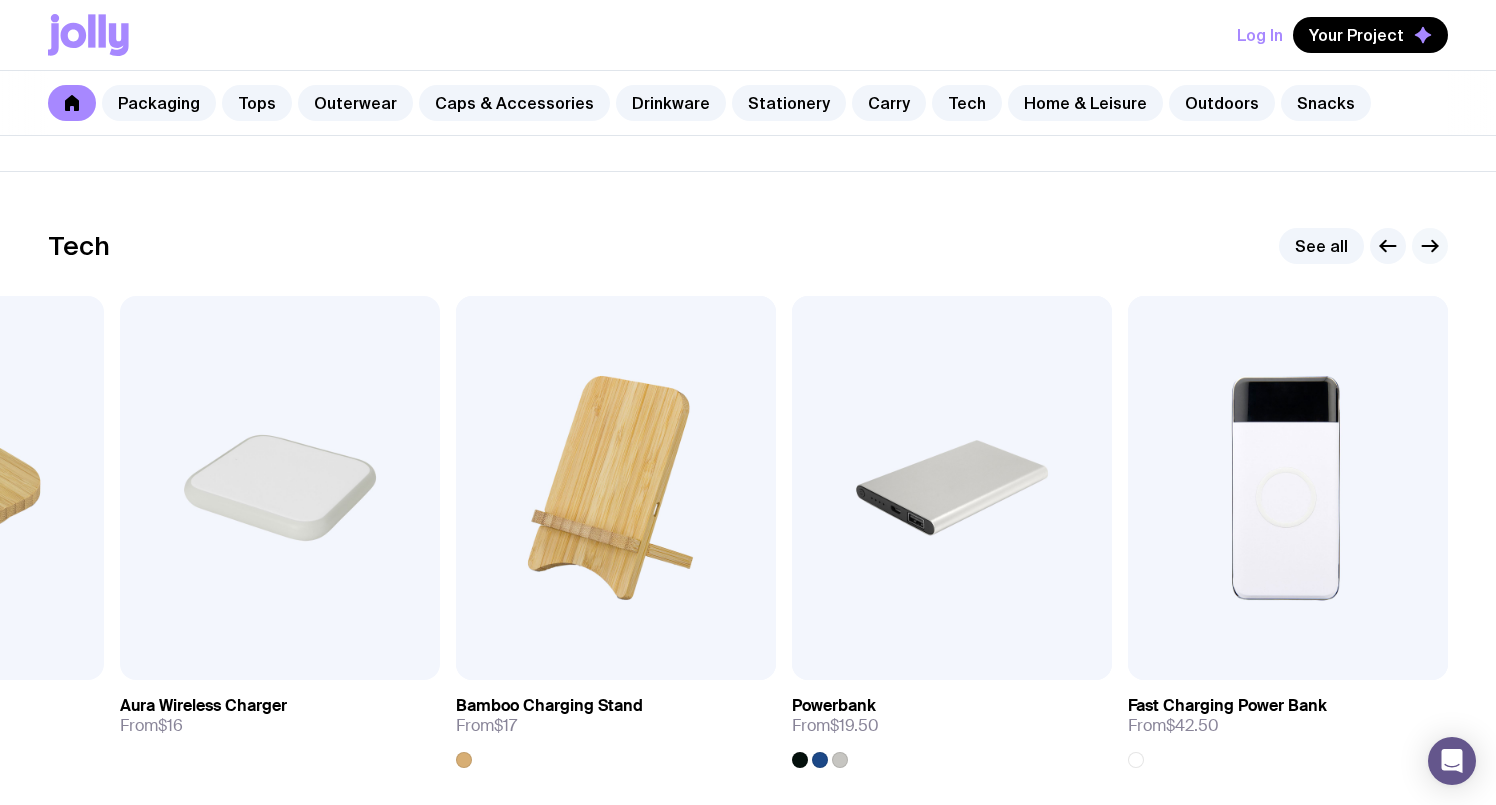 click 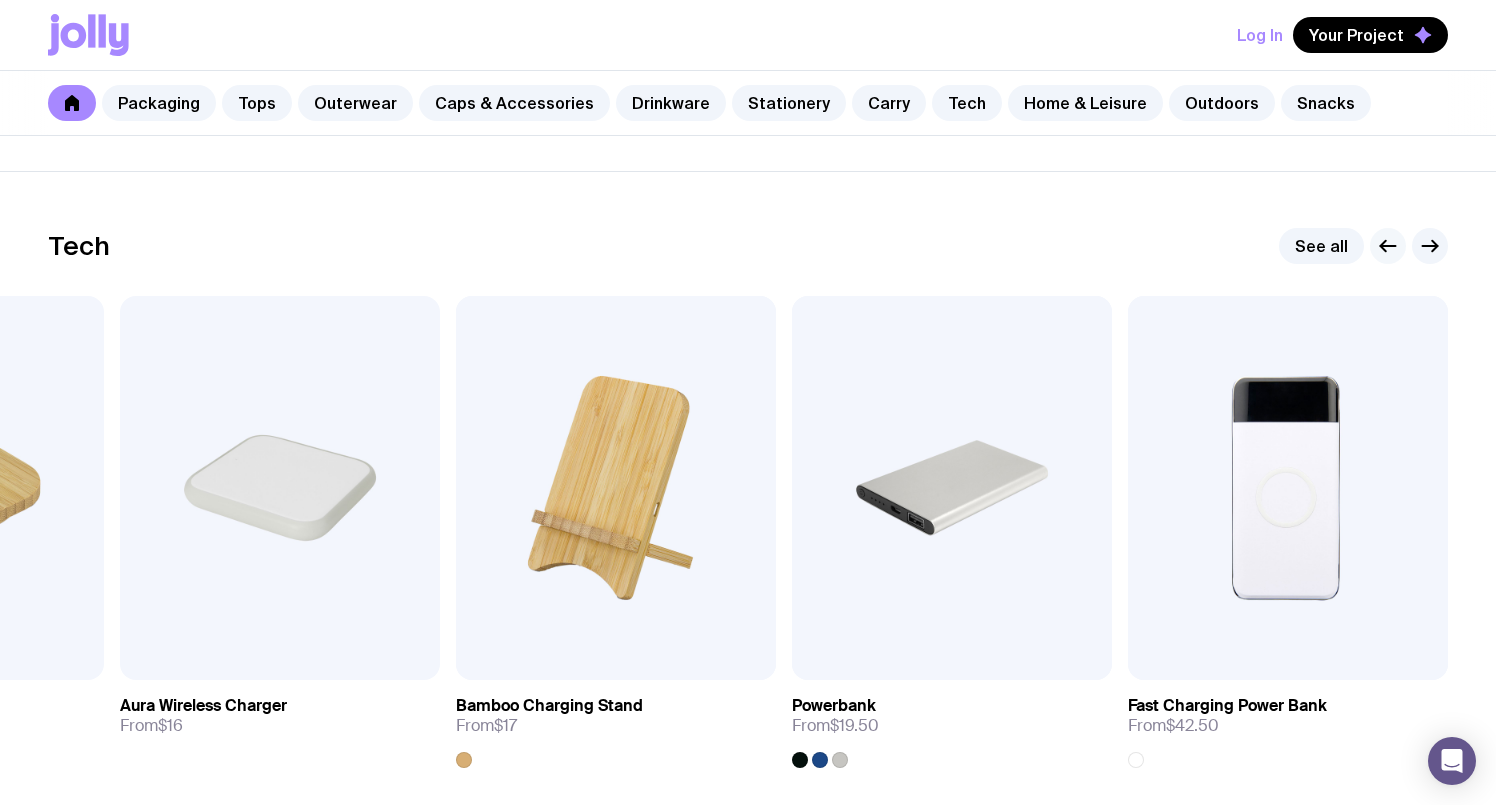 click 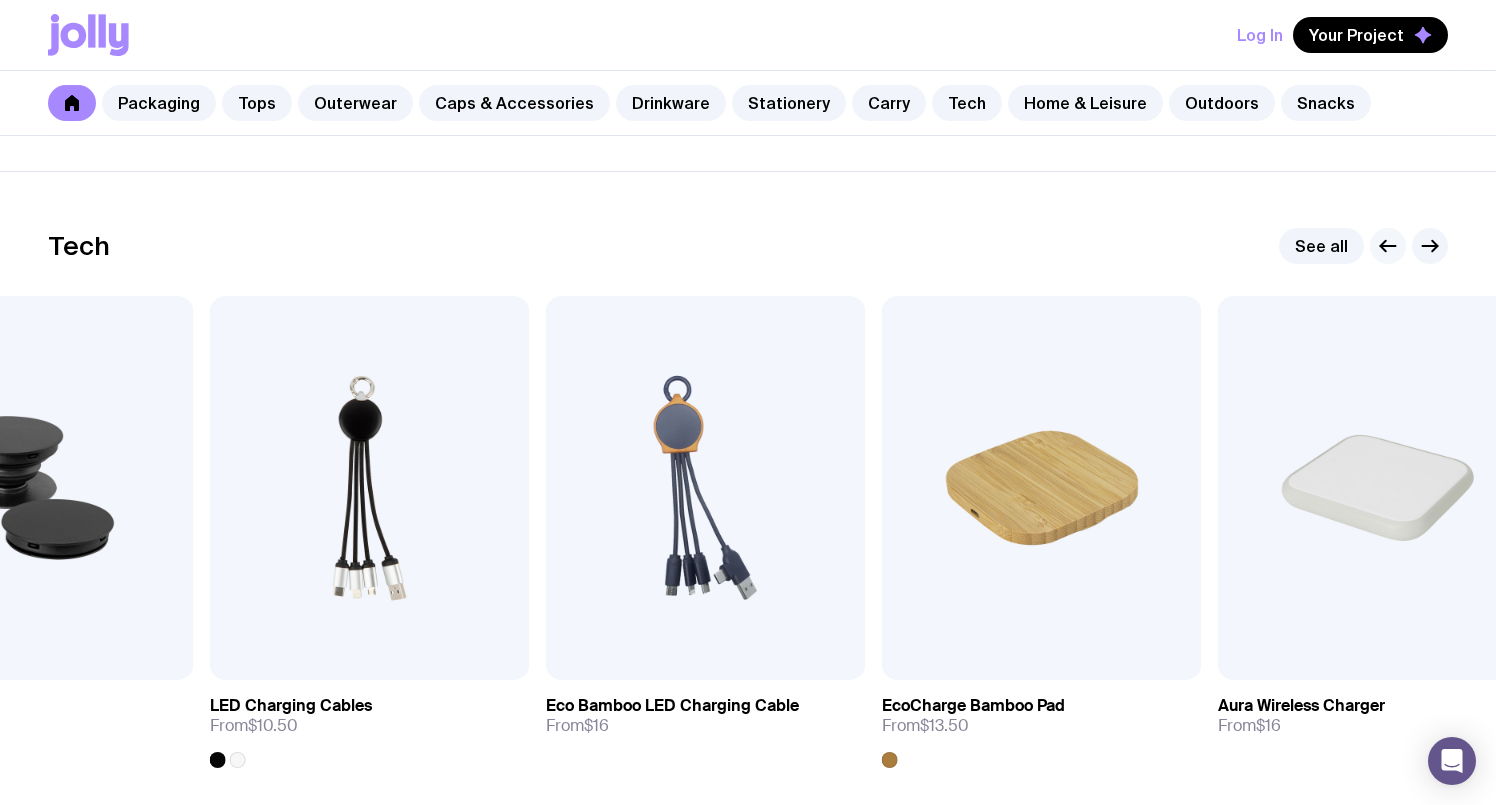 click 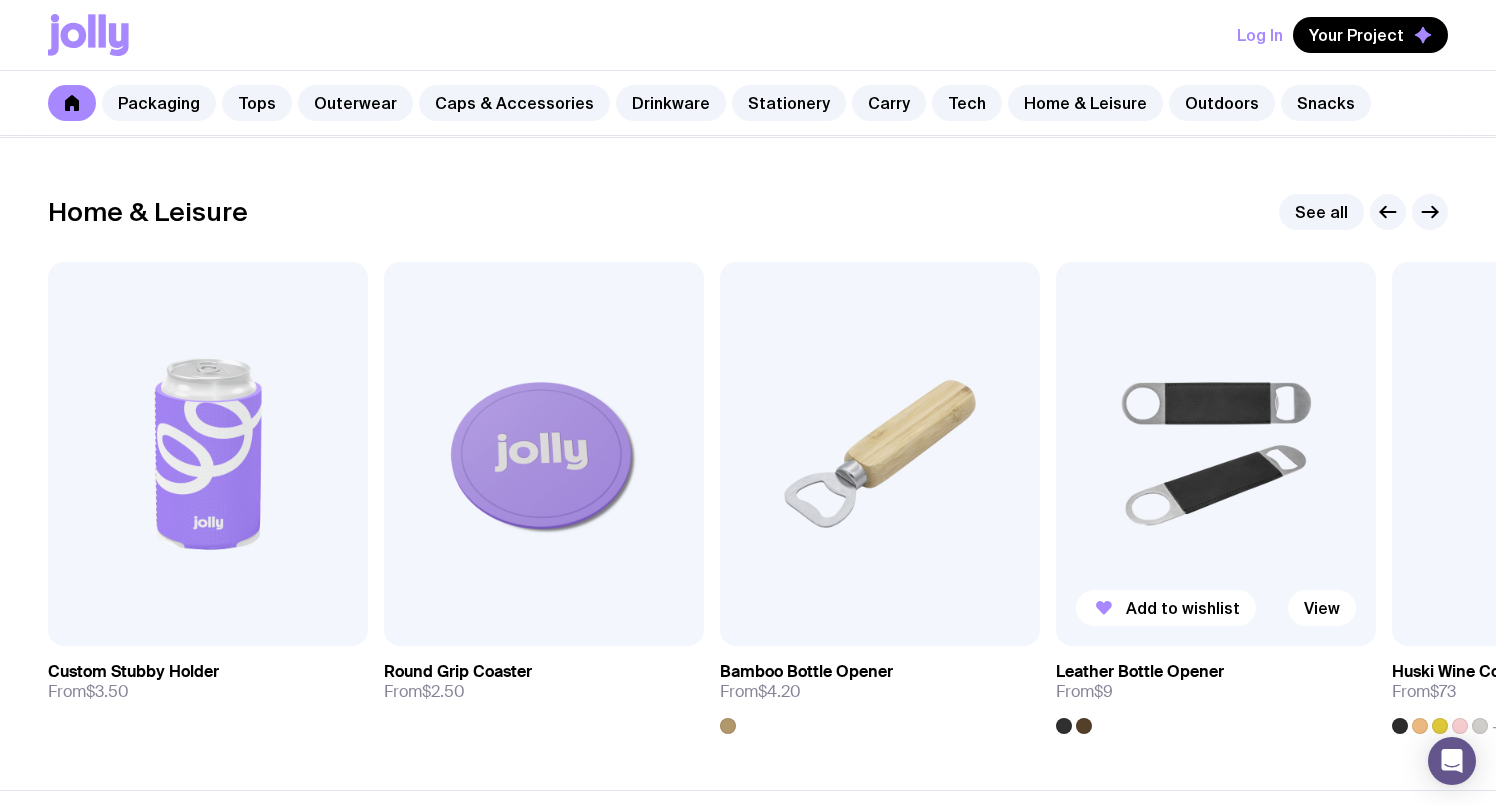 scroll, scrollTop: 5536, scrollLeft: 0, axis: vertical 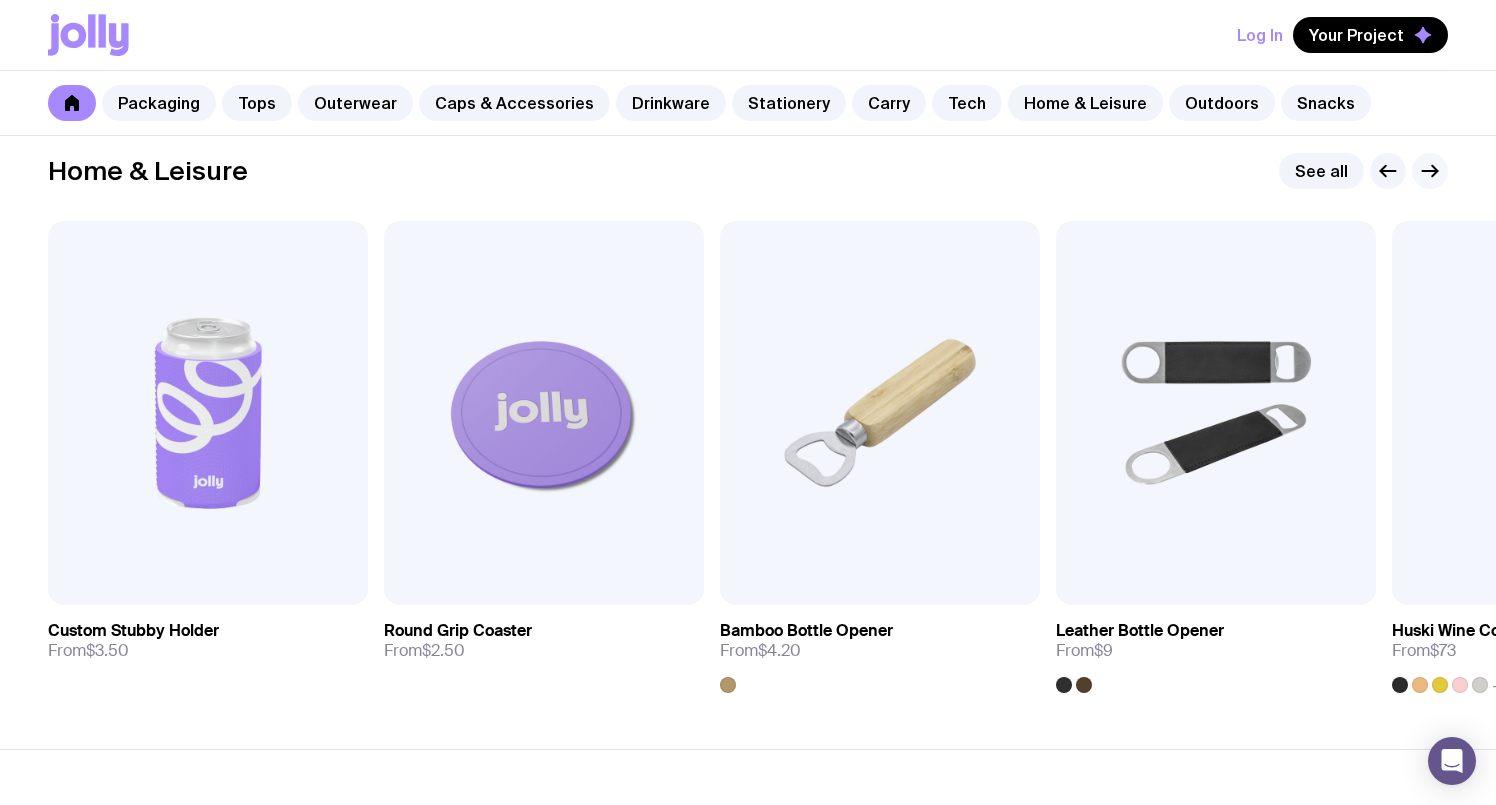 click 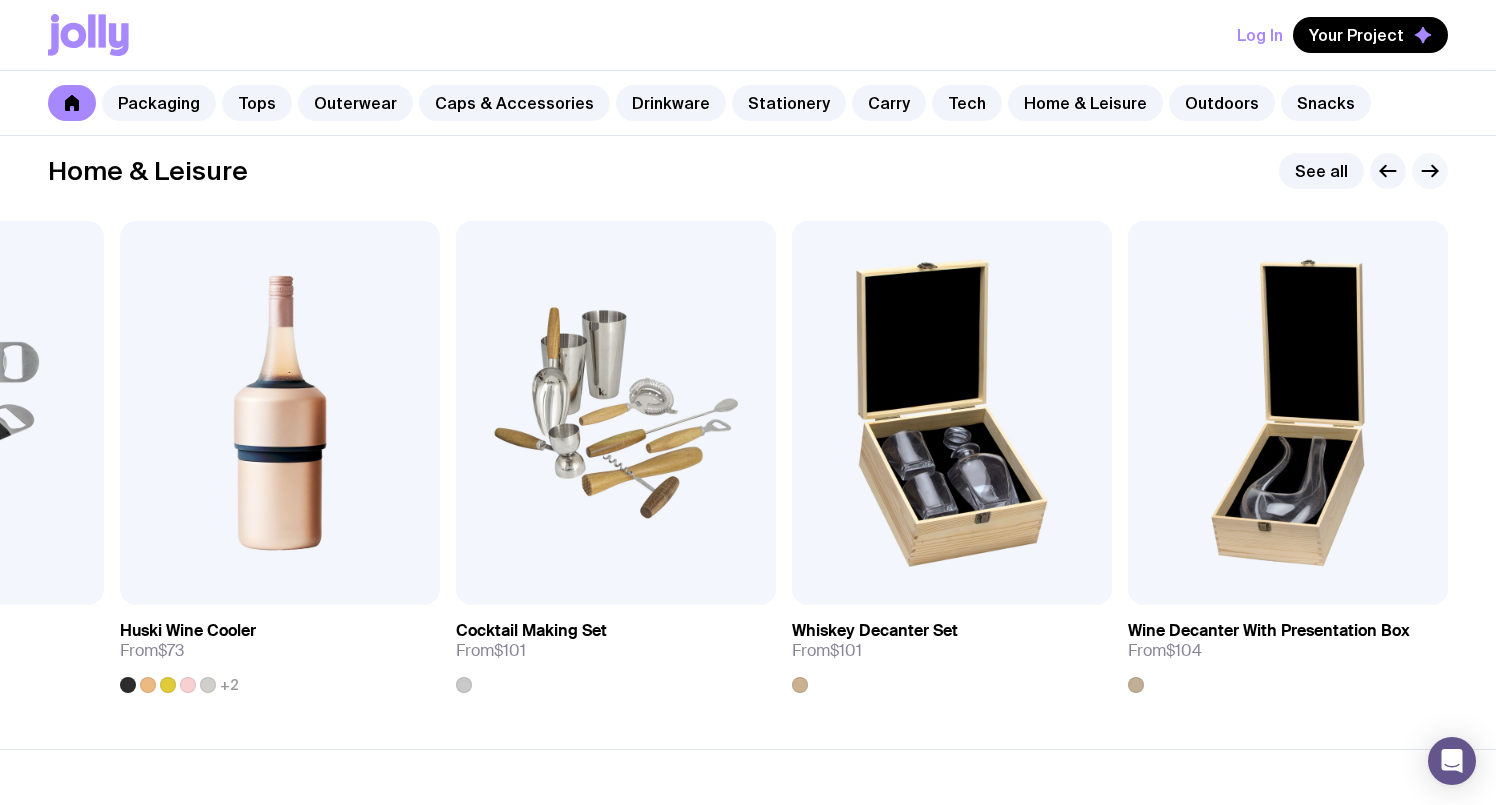 click 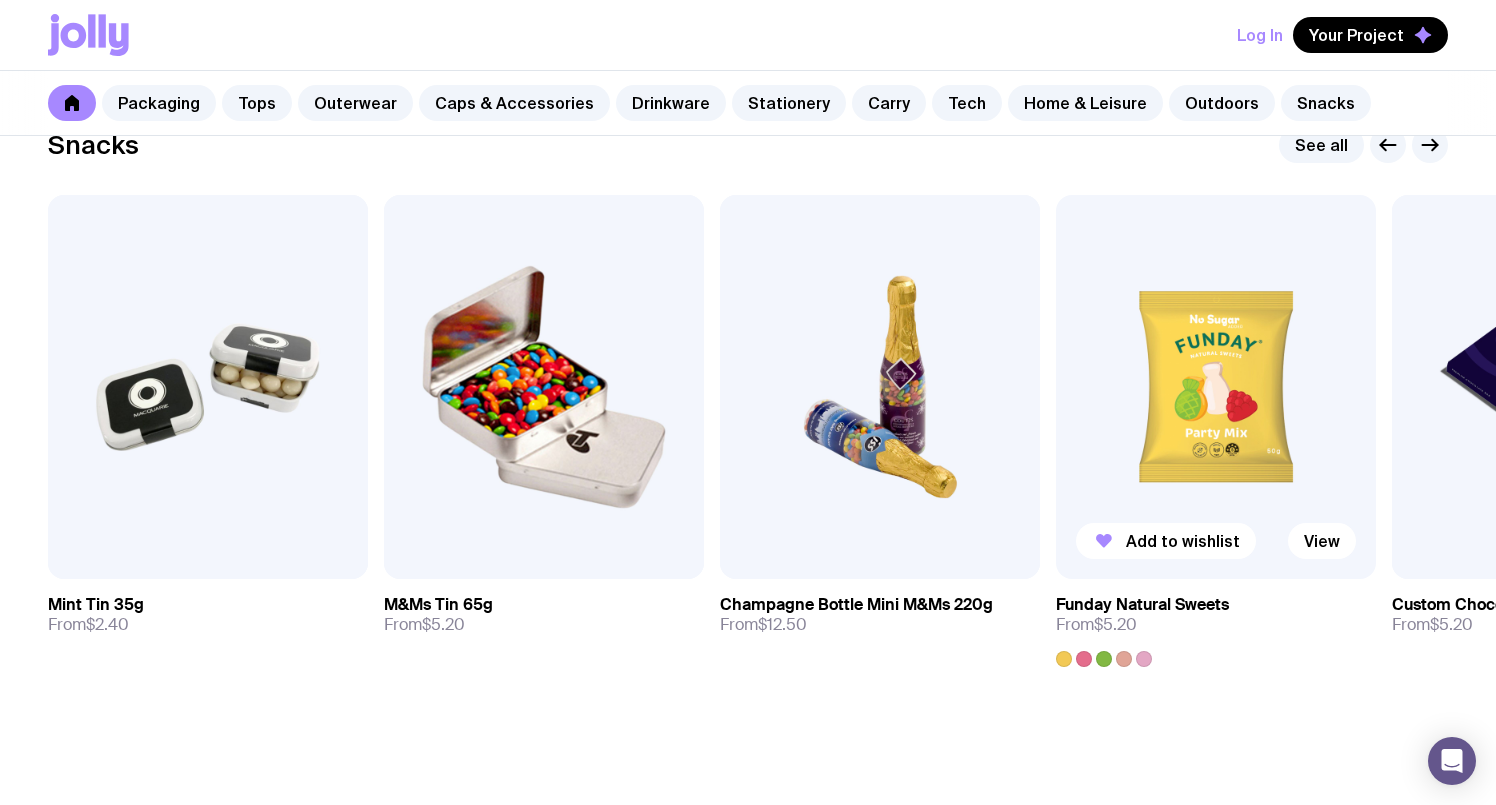 scroll, scrollTop: 6687, scrollLeft: 0, axis: vertical 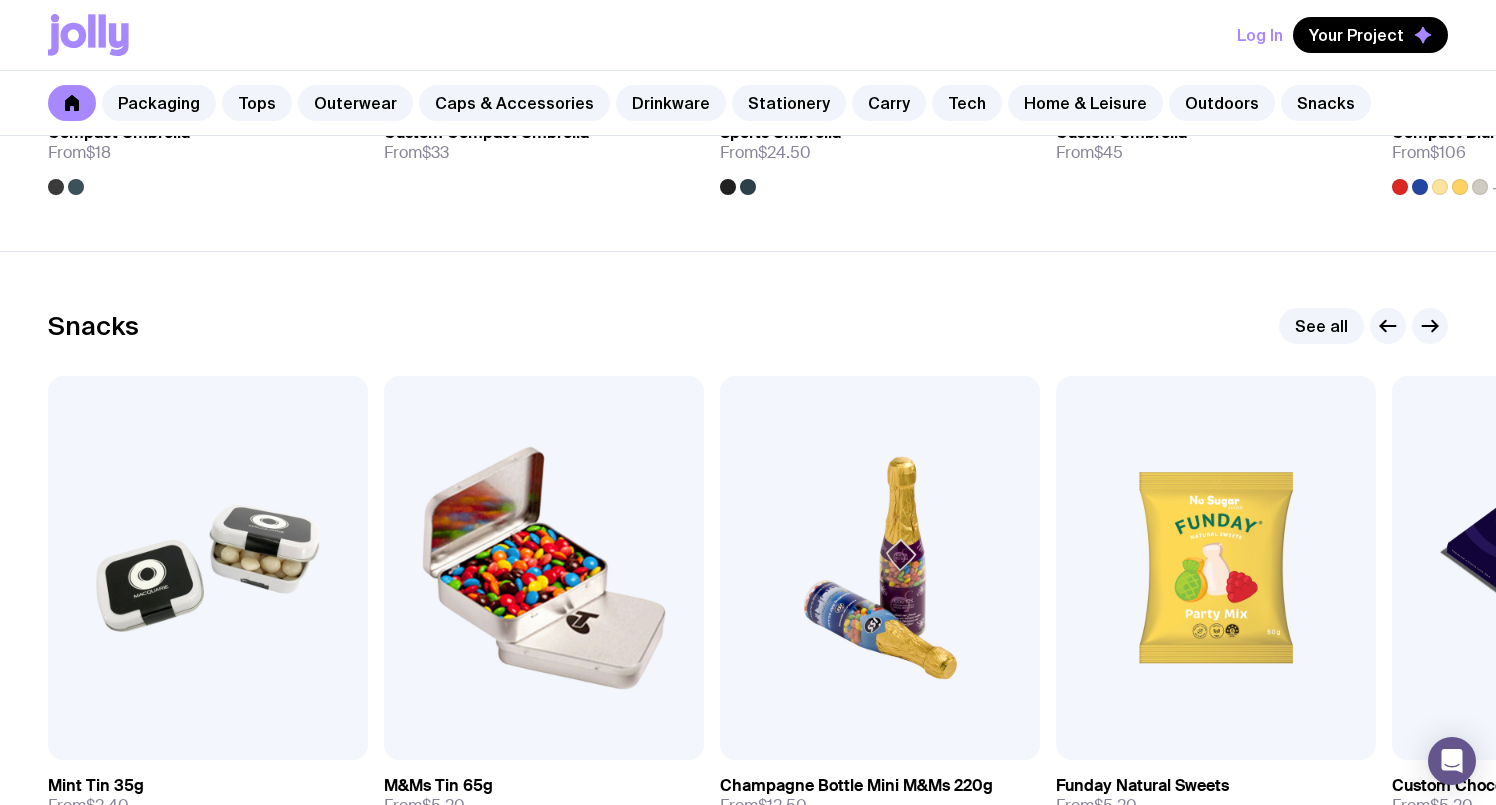 drag, startPoint x: 1436, startPoint y: 320, endPoint x: 1366, endPoint y: 325, distance: 70.178345 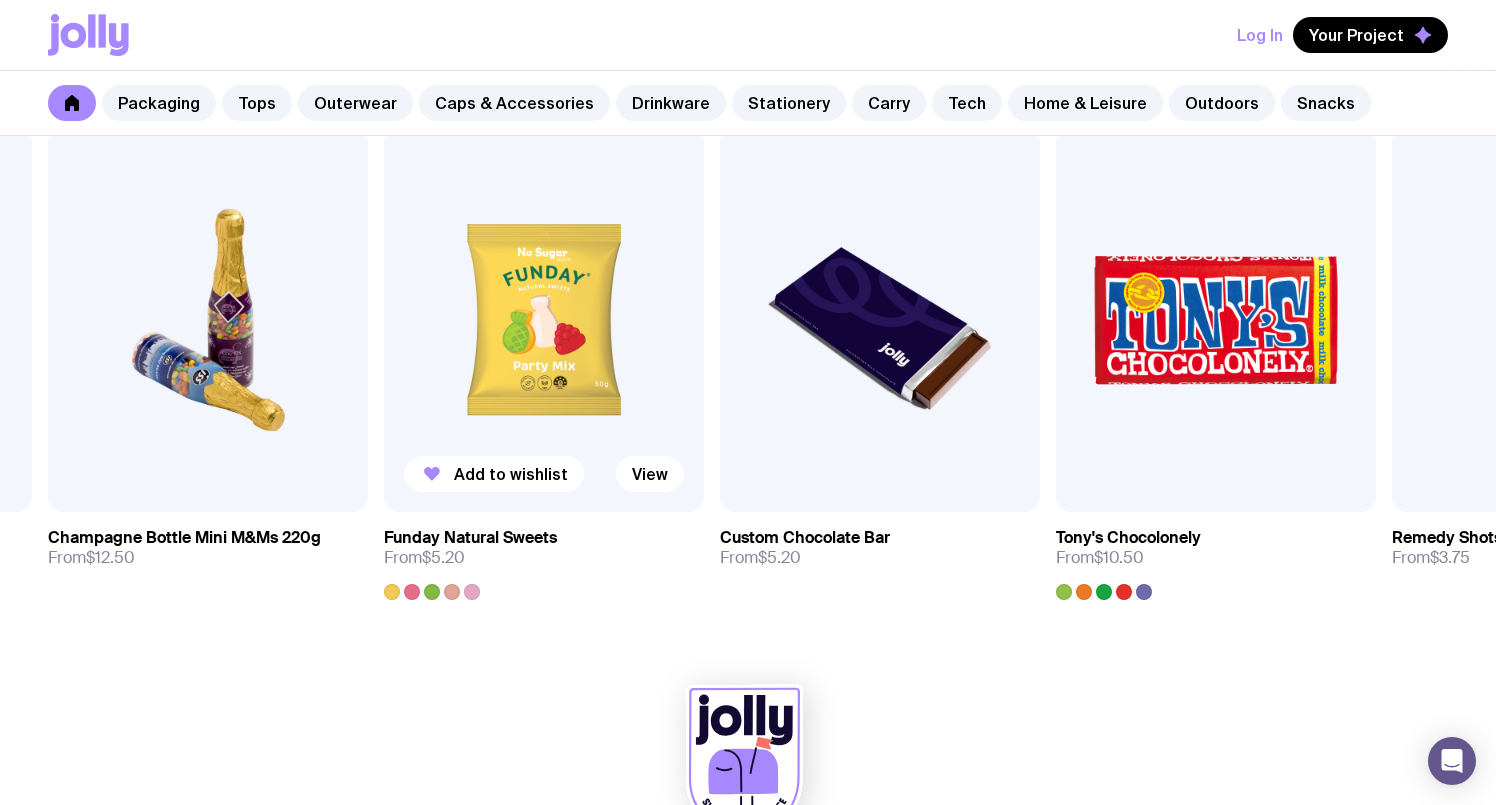 scroll, scrollTop: 7006, scrollLeft: 0, axis: vertical 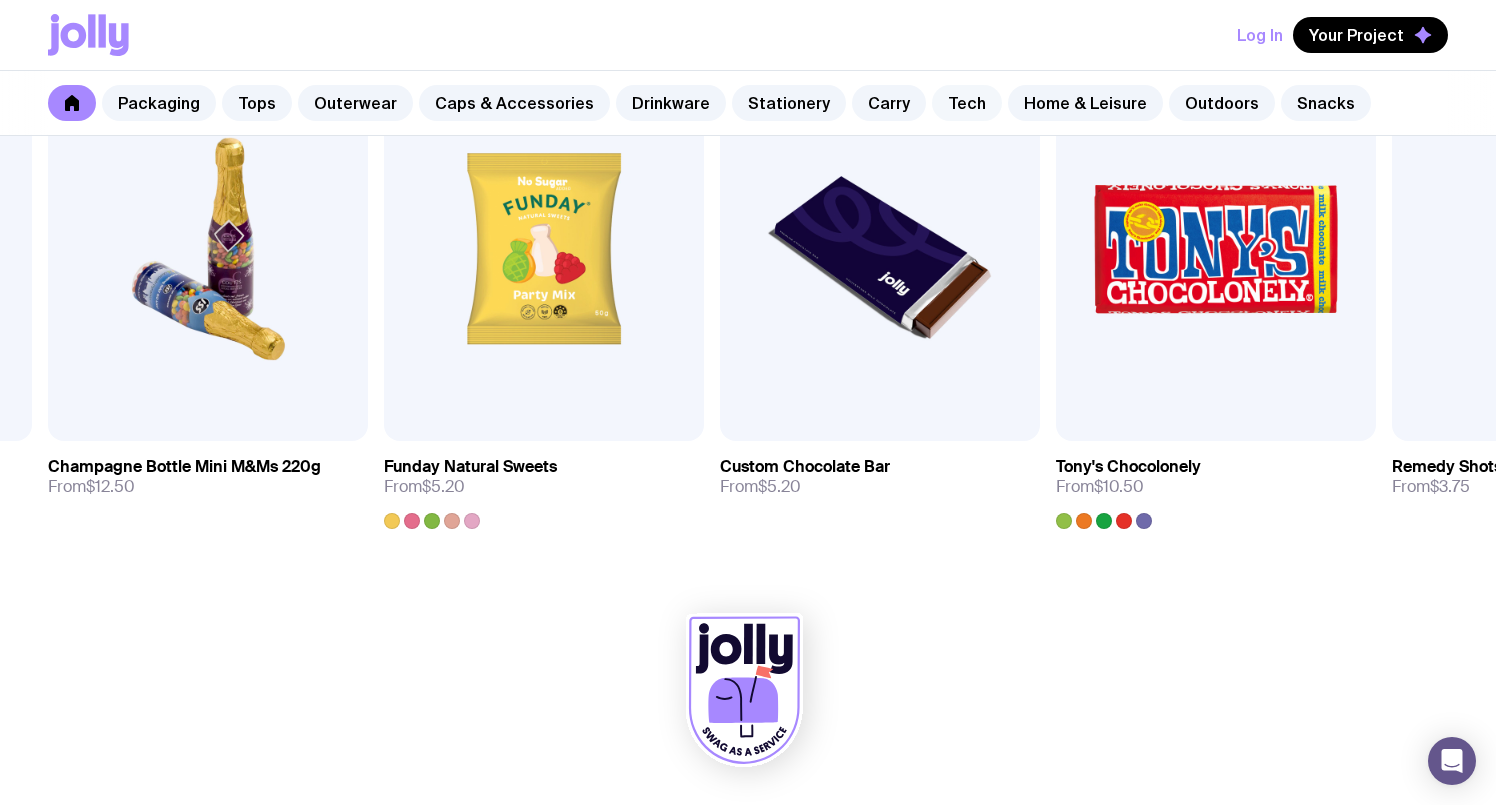 click on "Tech" 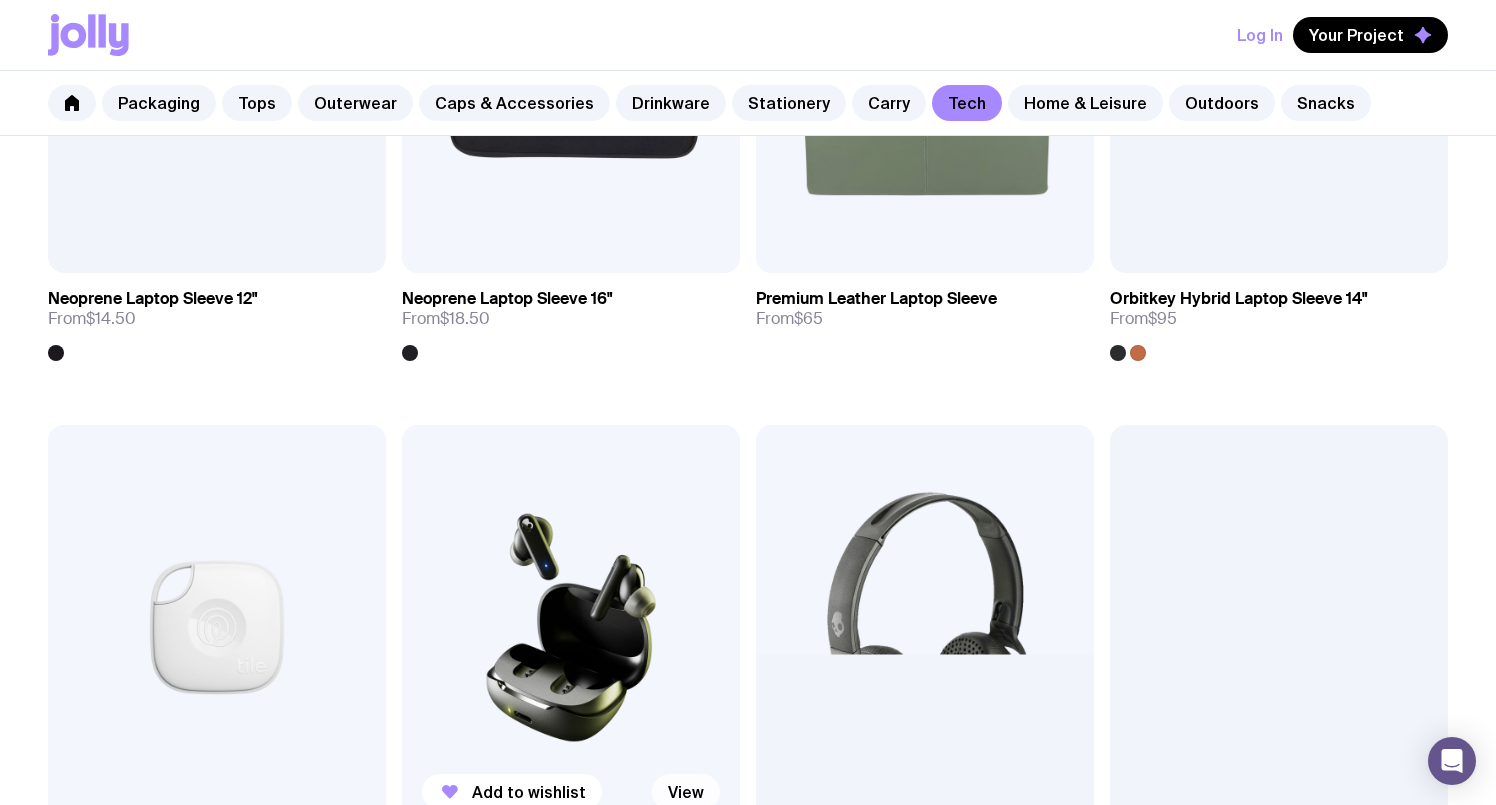 scroll, scrollTop: 3895, scrollLeft: 0, axis: vertical 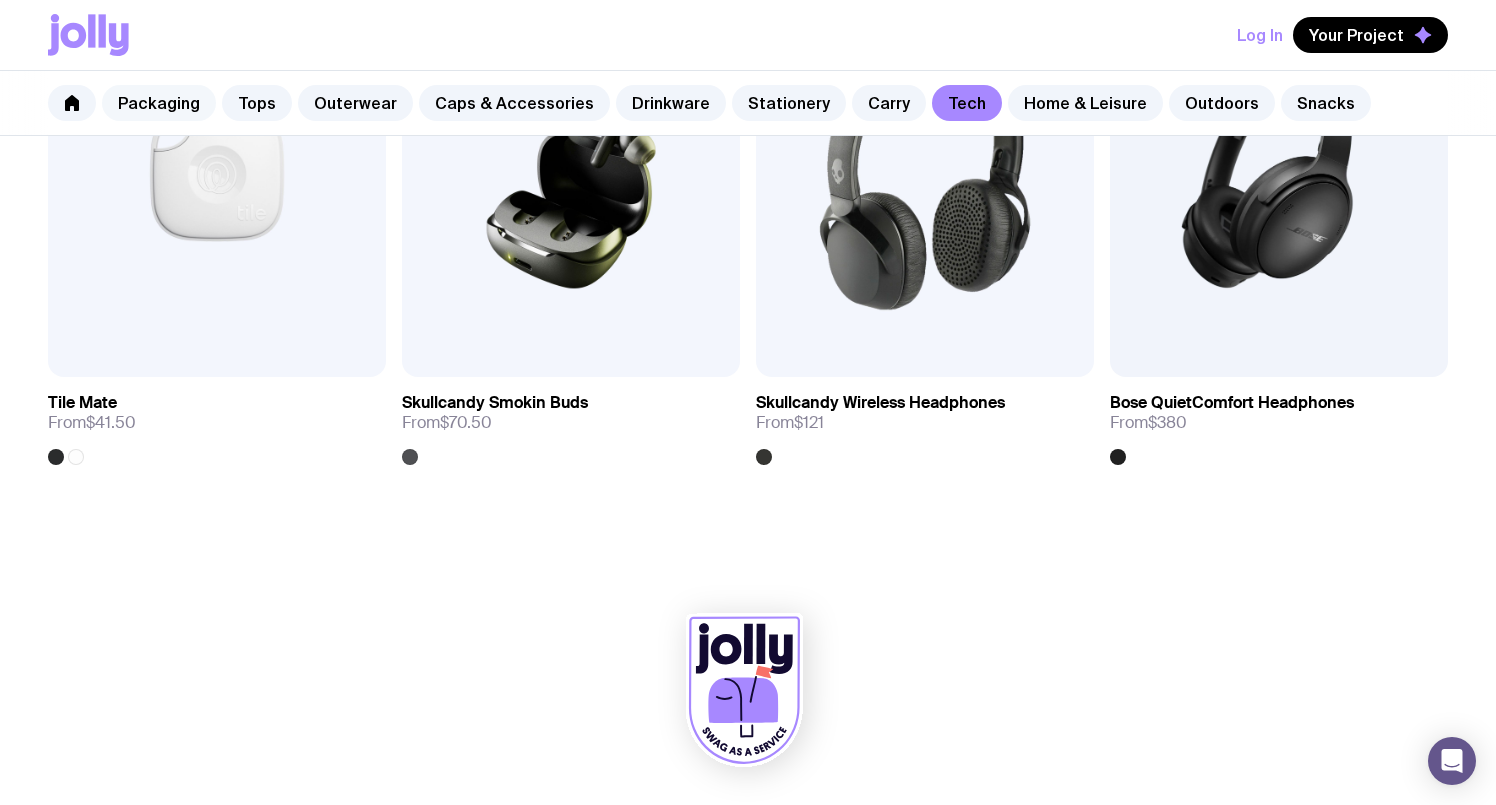 click on "Packaging" 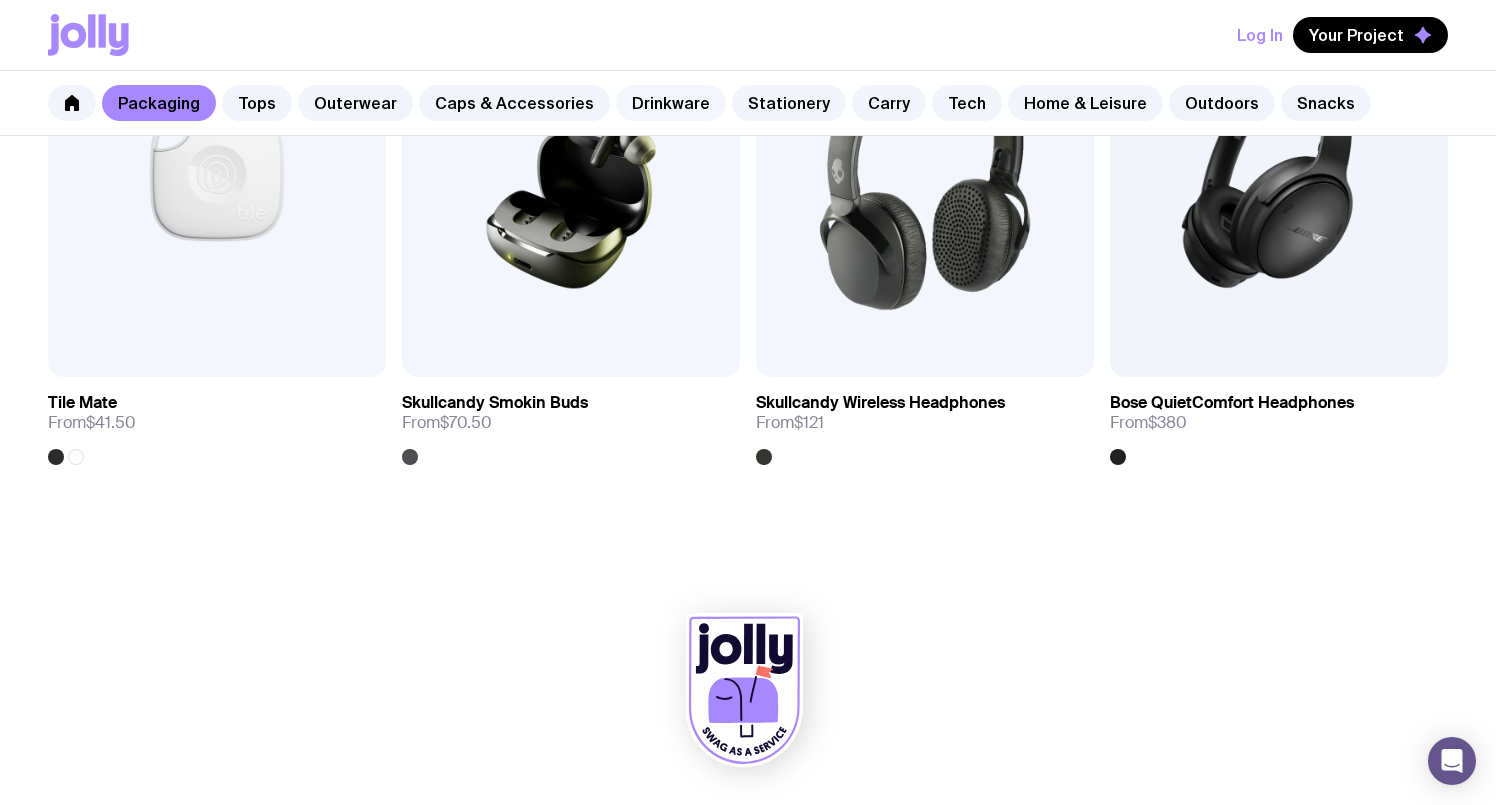 scroll, scrollTop: 0, scrollLeft: 0, axis: both 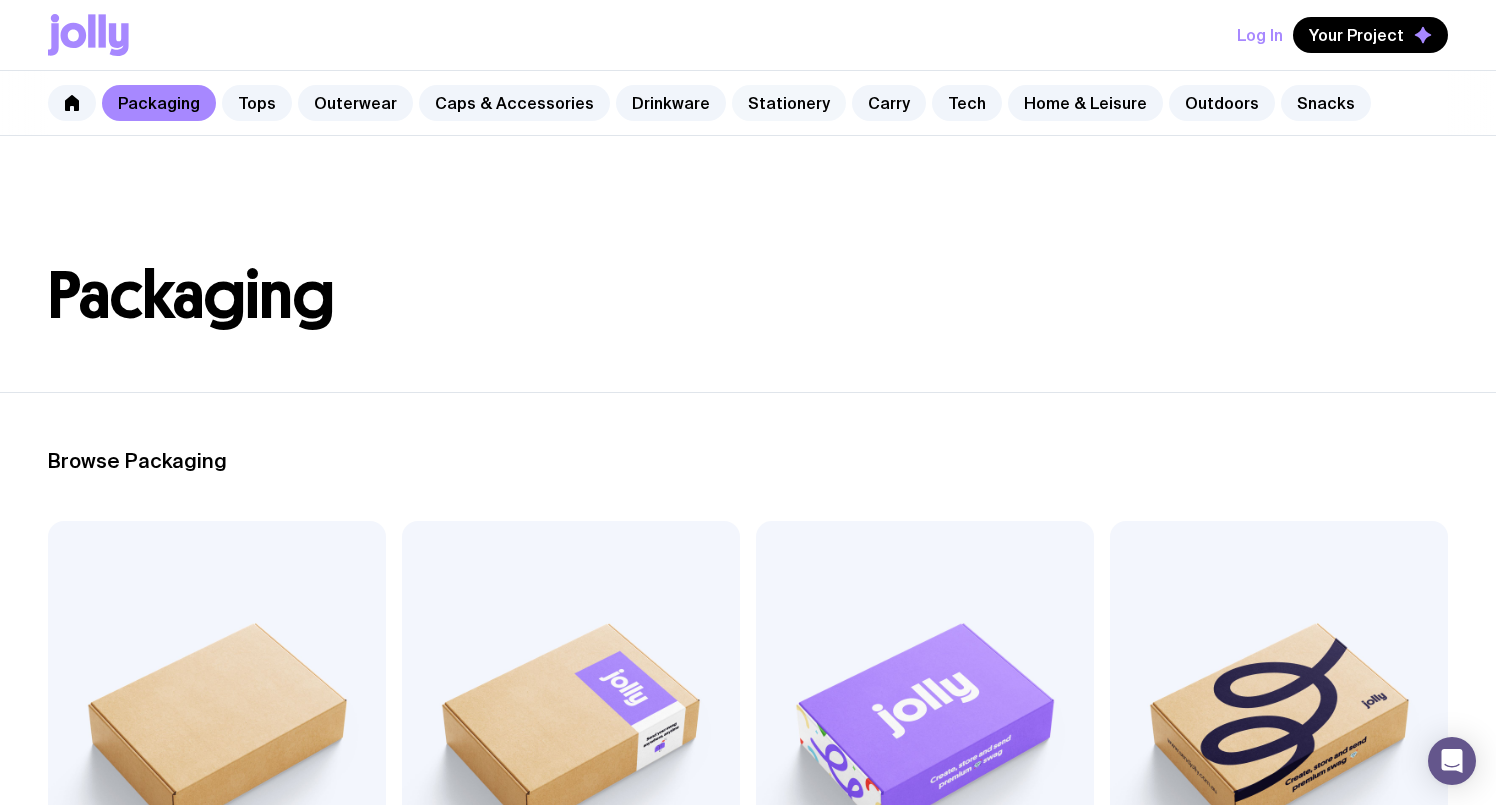 click on "Stationery" 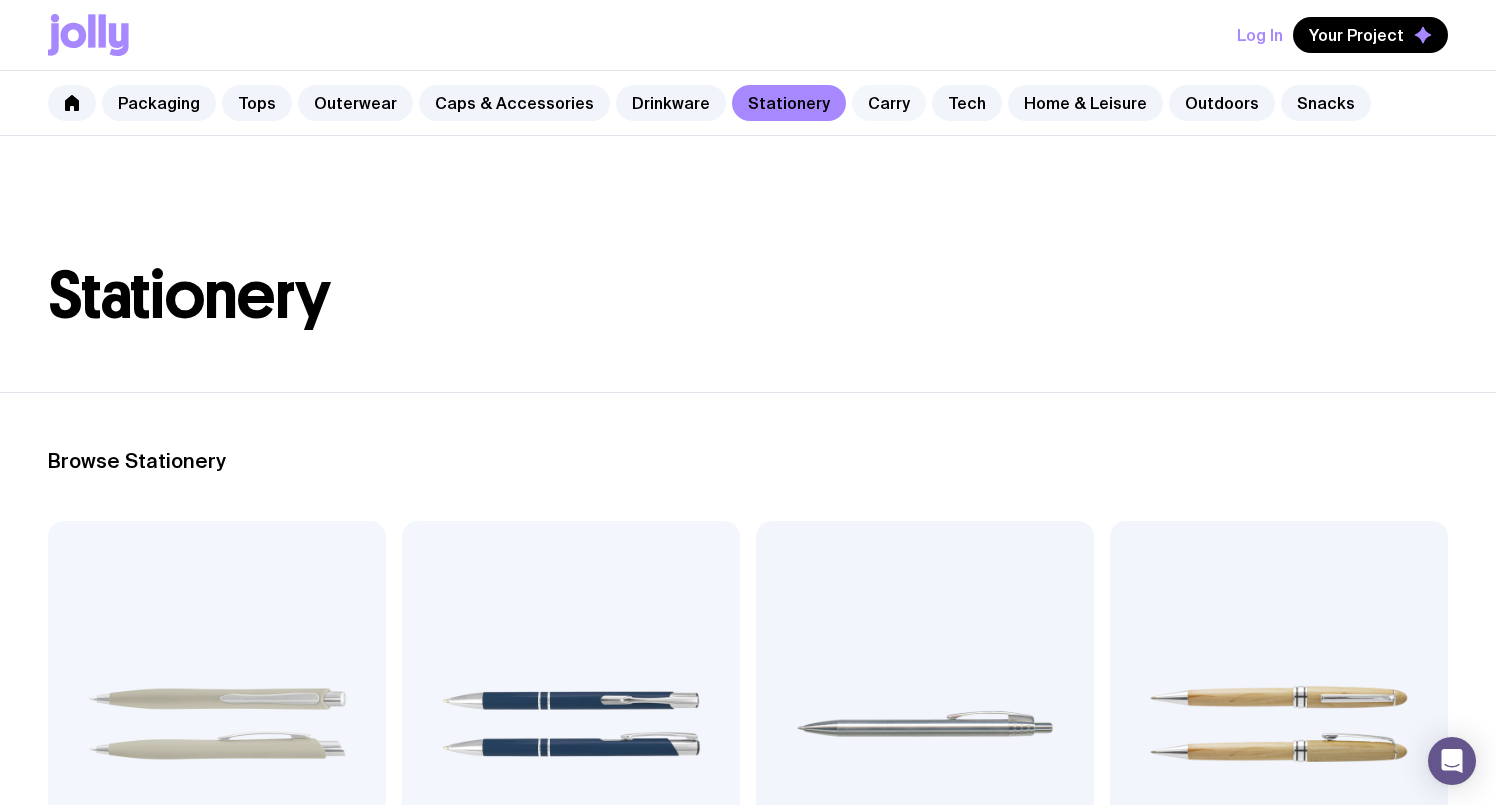click on "Carry" 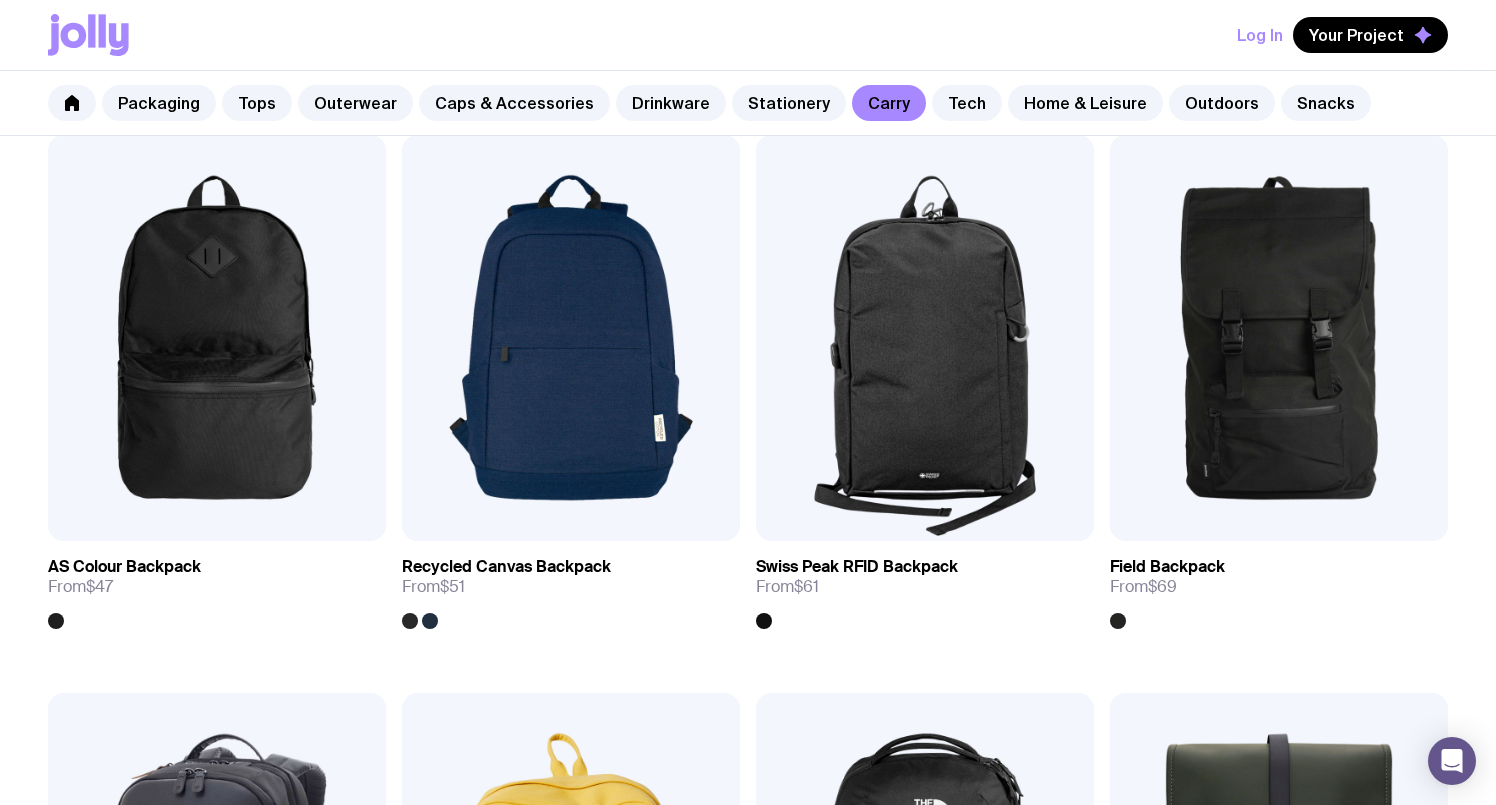 scroll, scrollTop: 2476, scrollLeft: 0, axis: vertical 